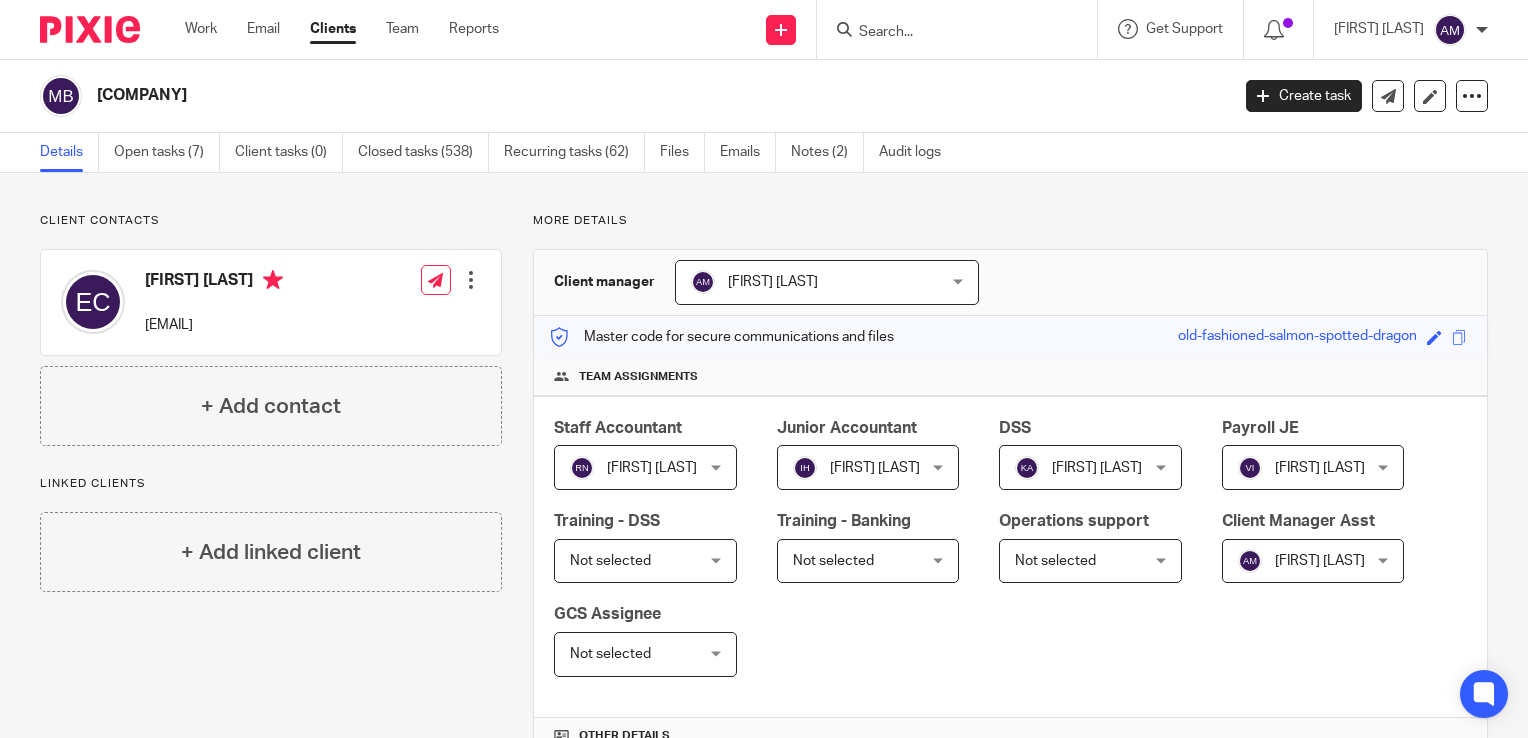 scroll, scrollTop: 0, scrollLeft: 0, axis: both 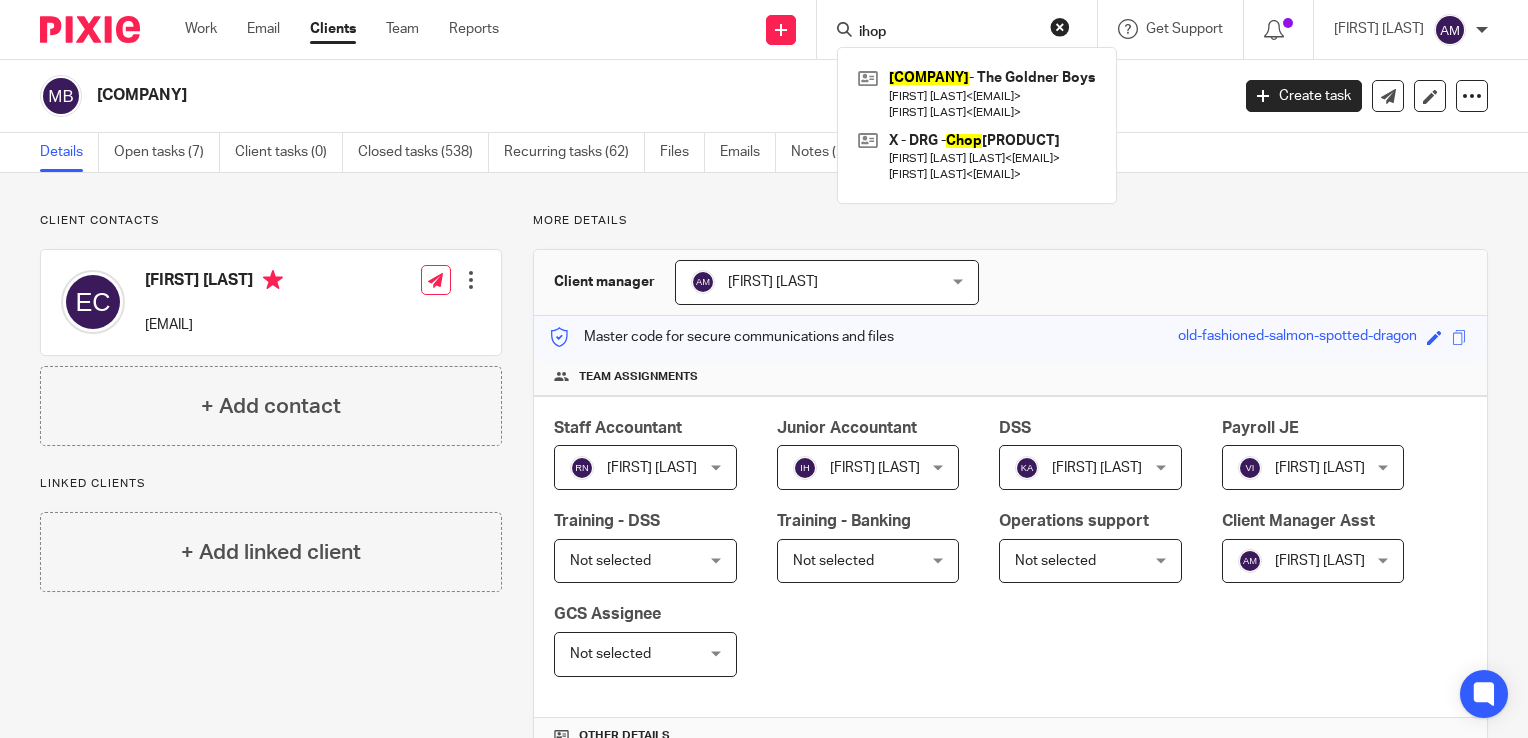 type on "ihop" 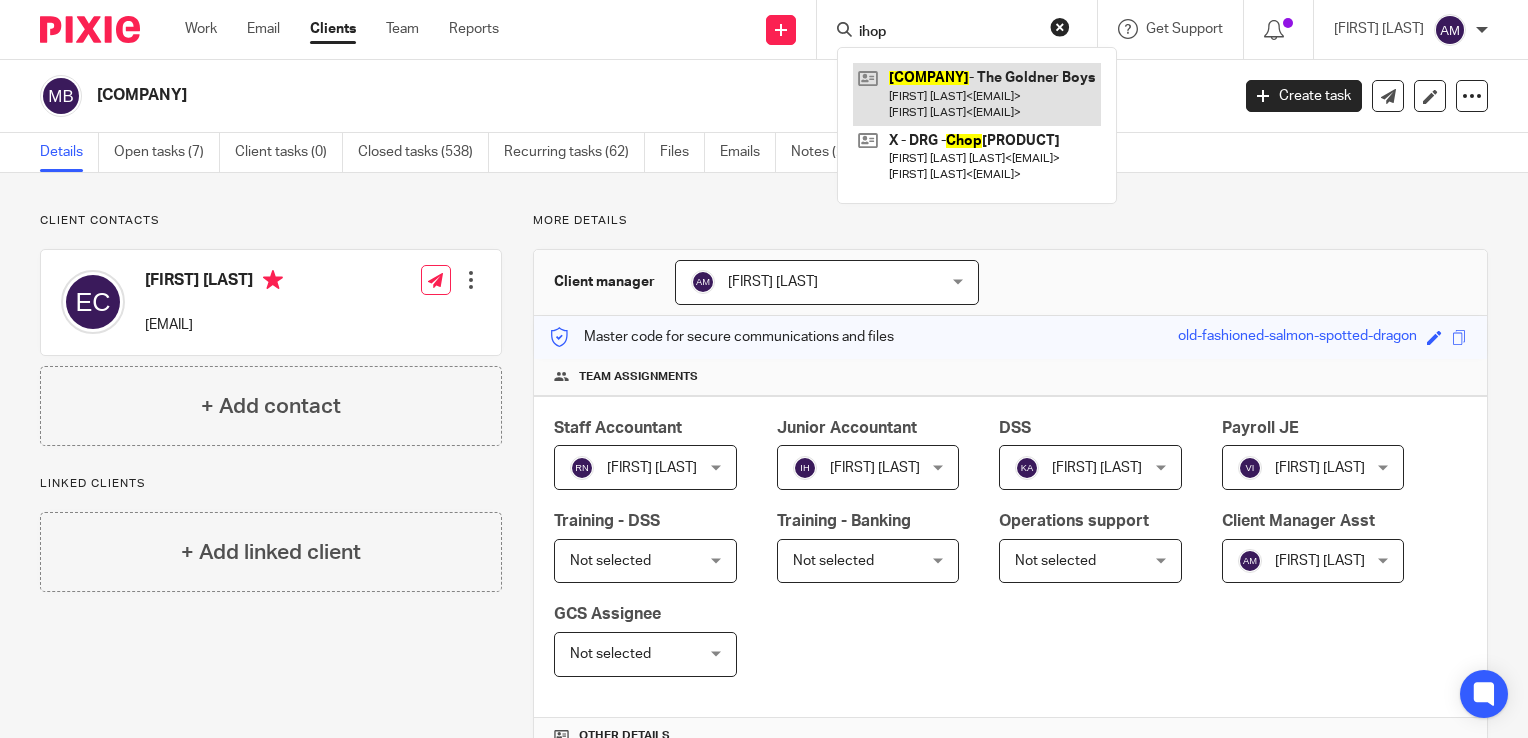 click at bounding box center (977, 94) 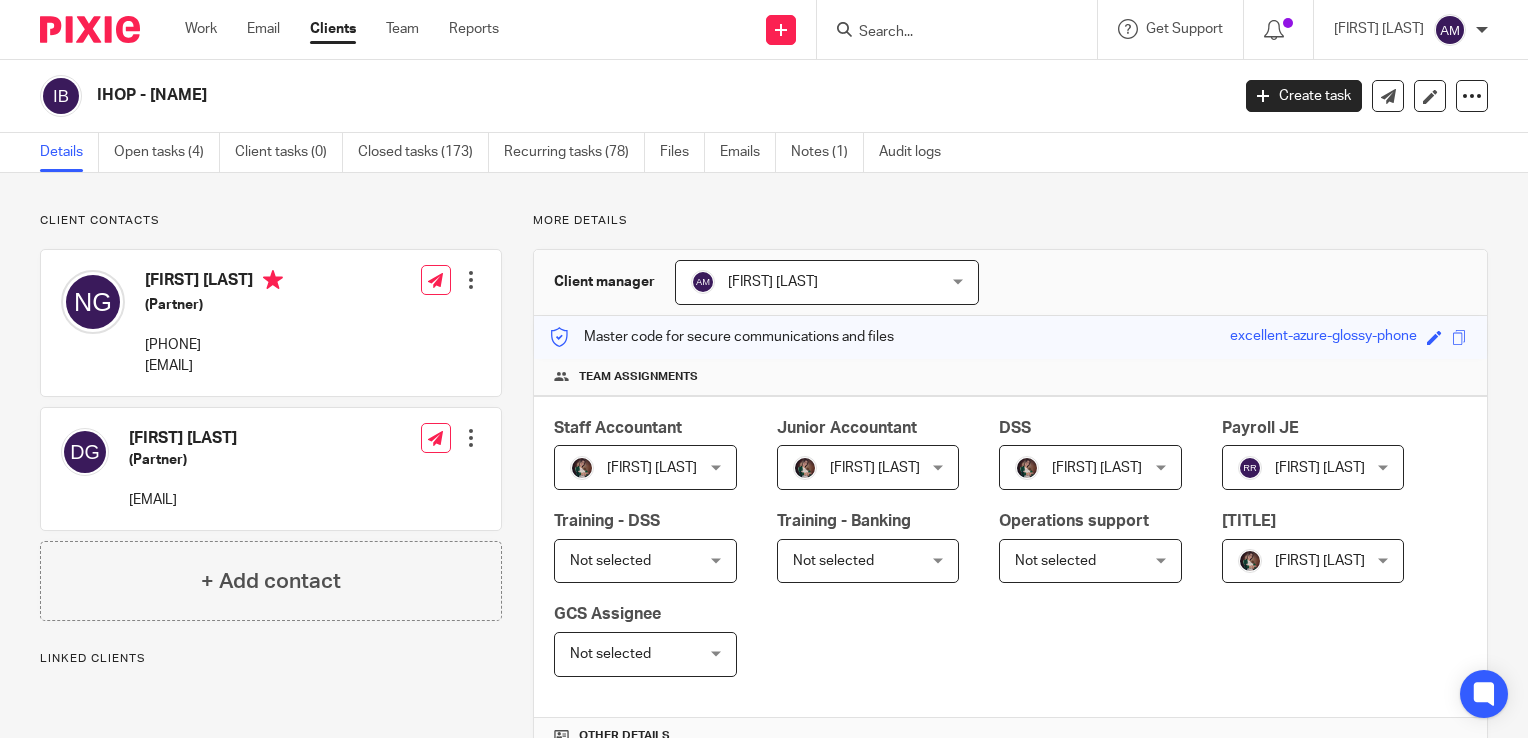 scroll, scrollTop: 0, scrollLeft: 0, axis: both 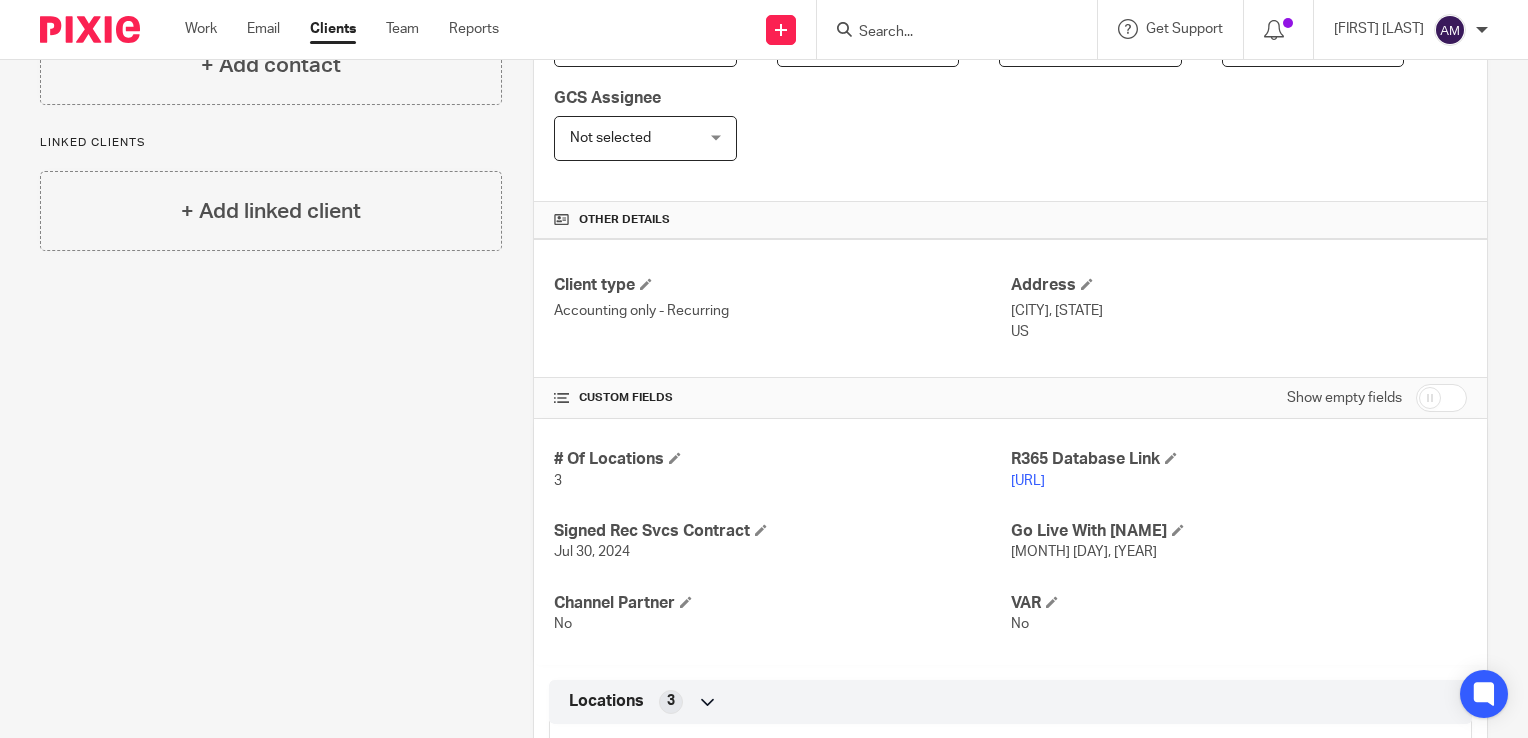 click on "[URL]" at bounding box center [1028, 481] 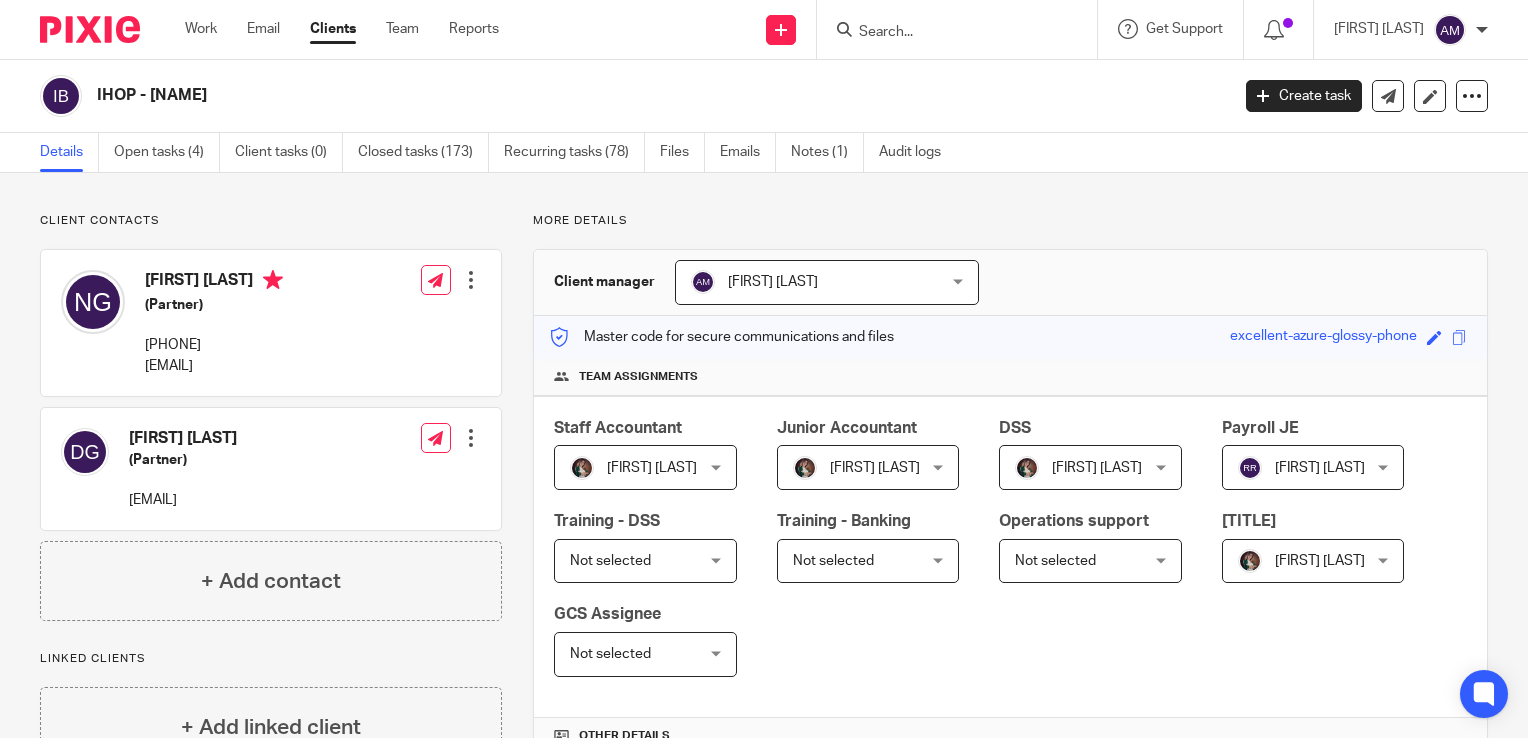 click at bounding box center [947, 33] 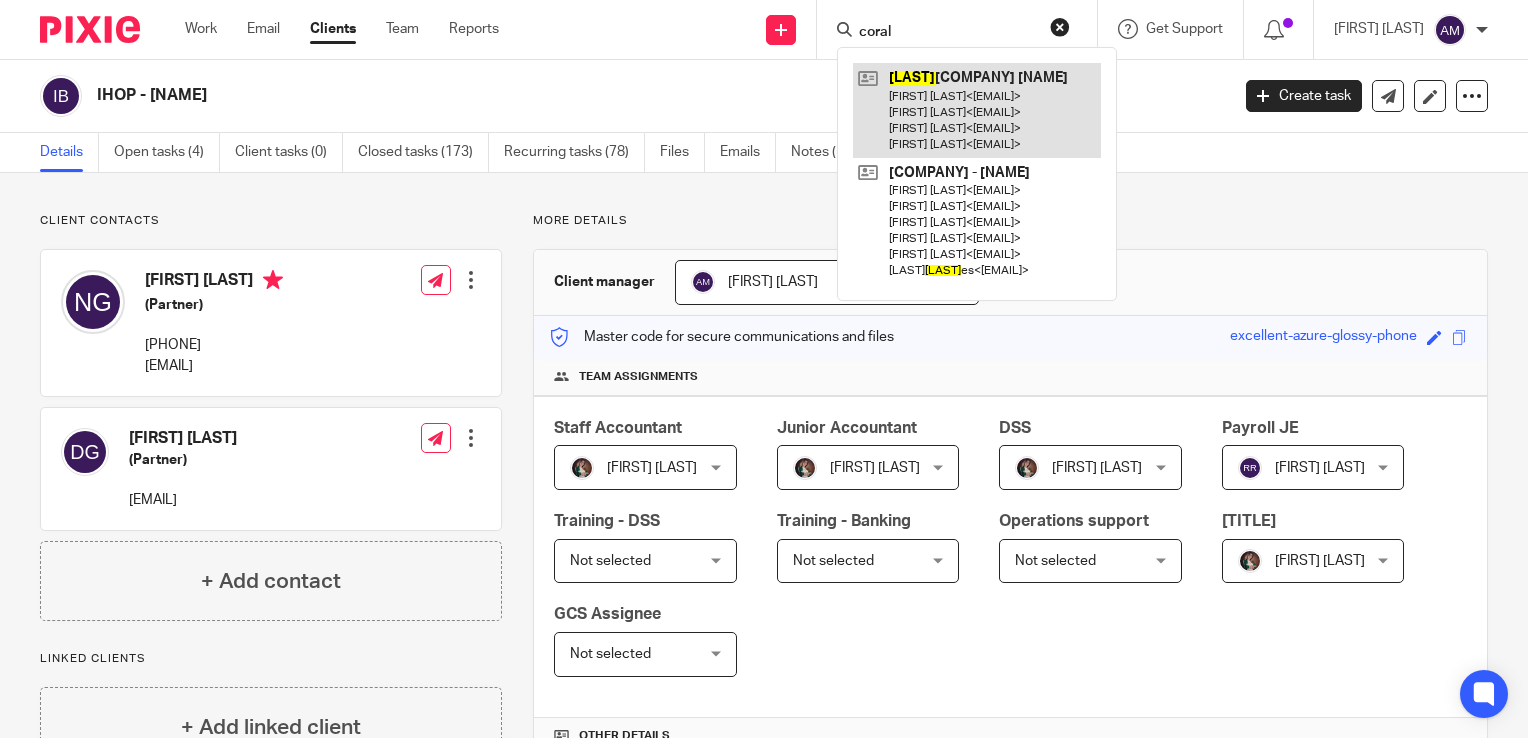 type on "coral" 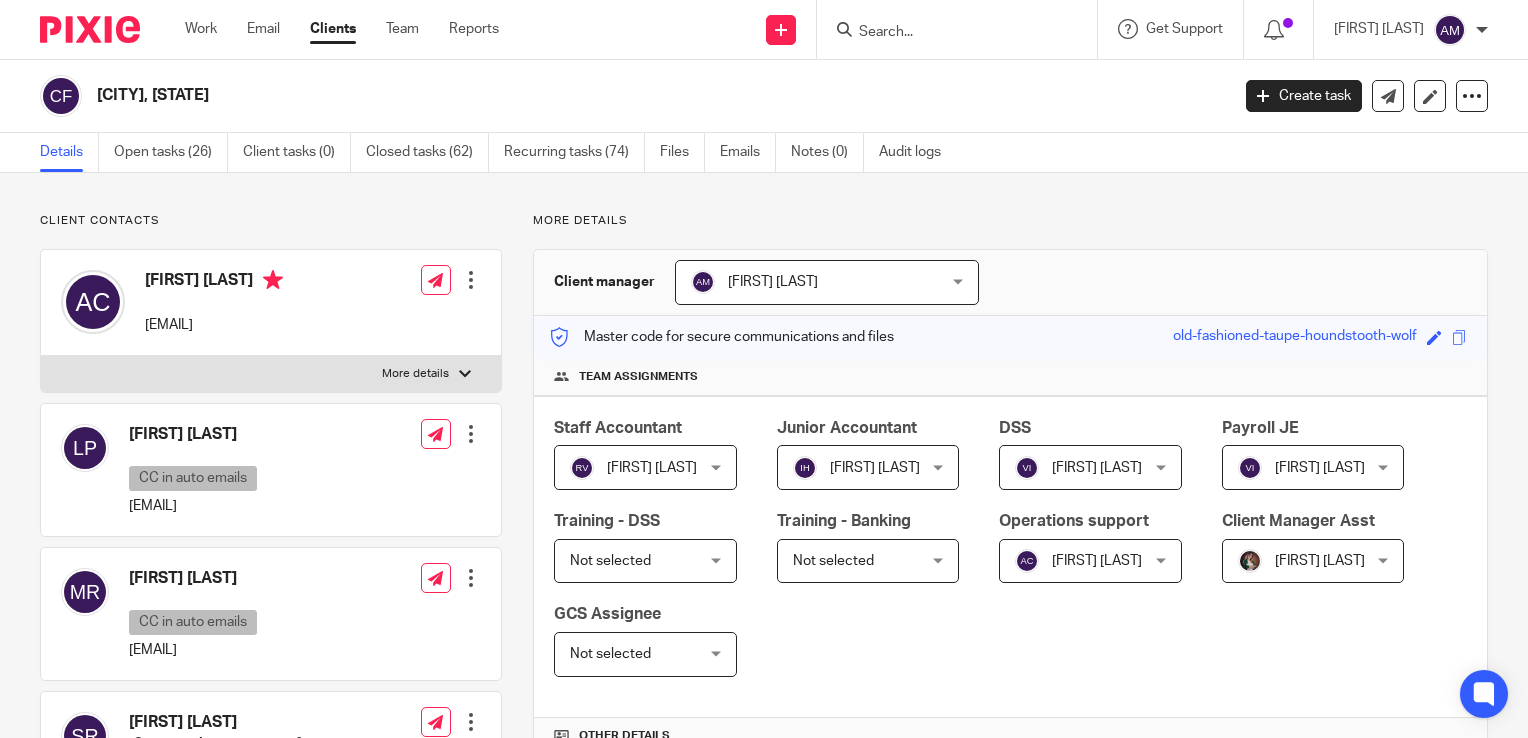 scroll, scrollTop: 0, scrollLeft: 0, axis: both 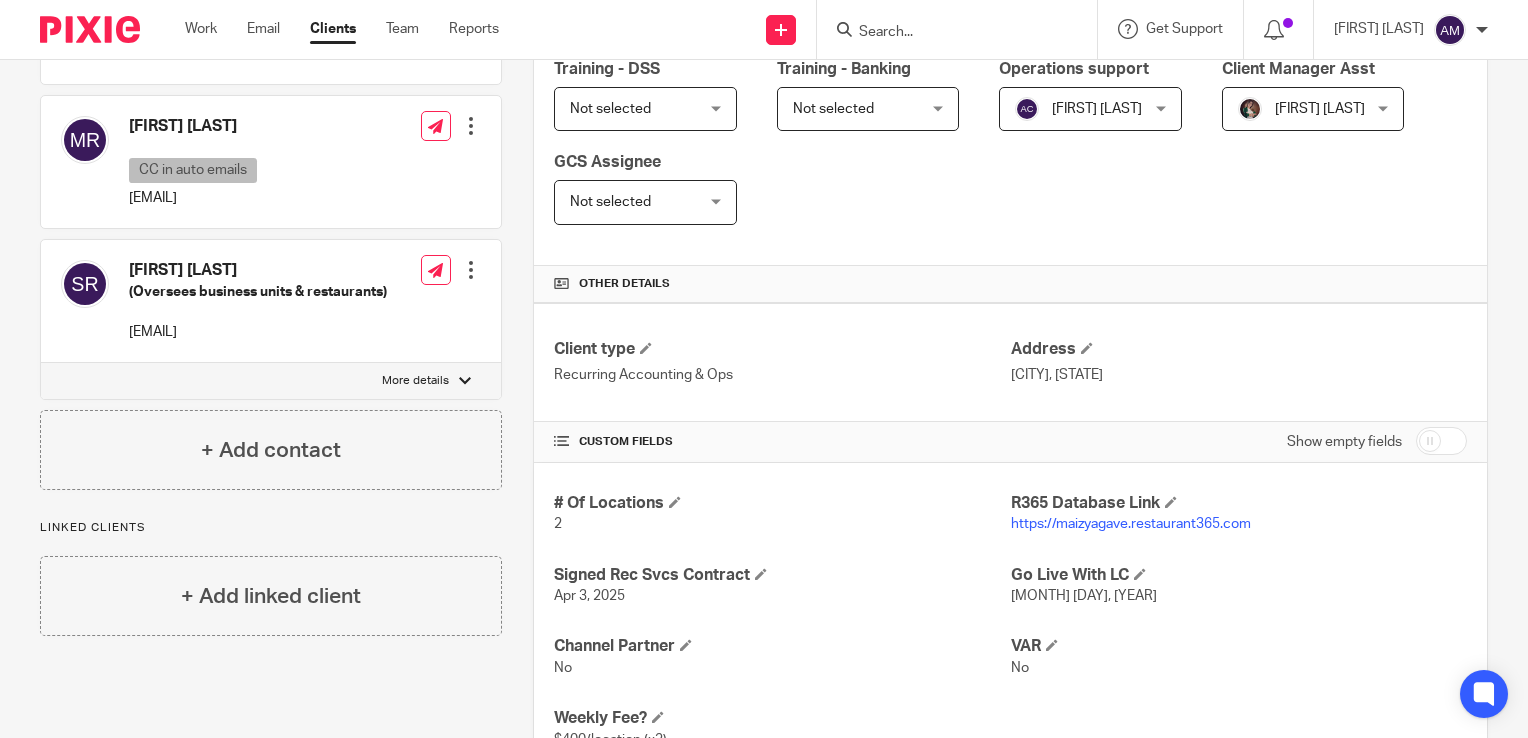 click on "https://maizyagave.restaurant365.com" at bounding box center [1131, 524] 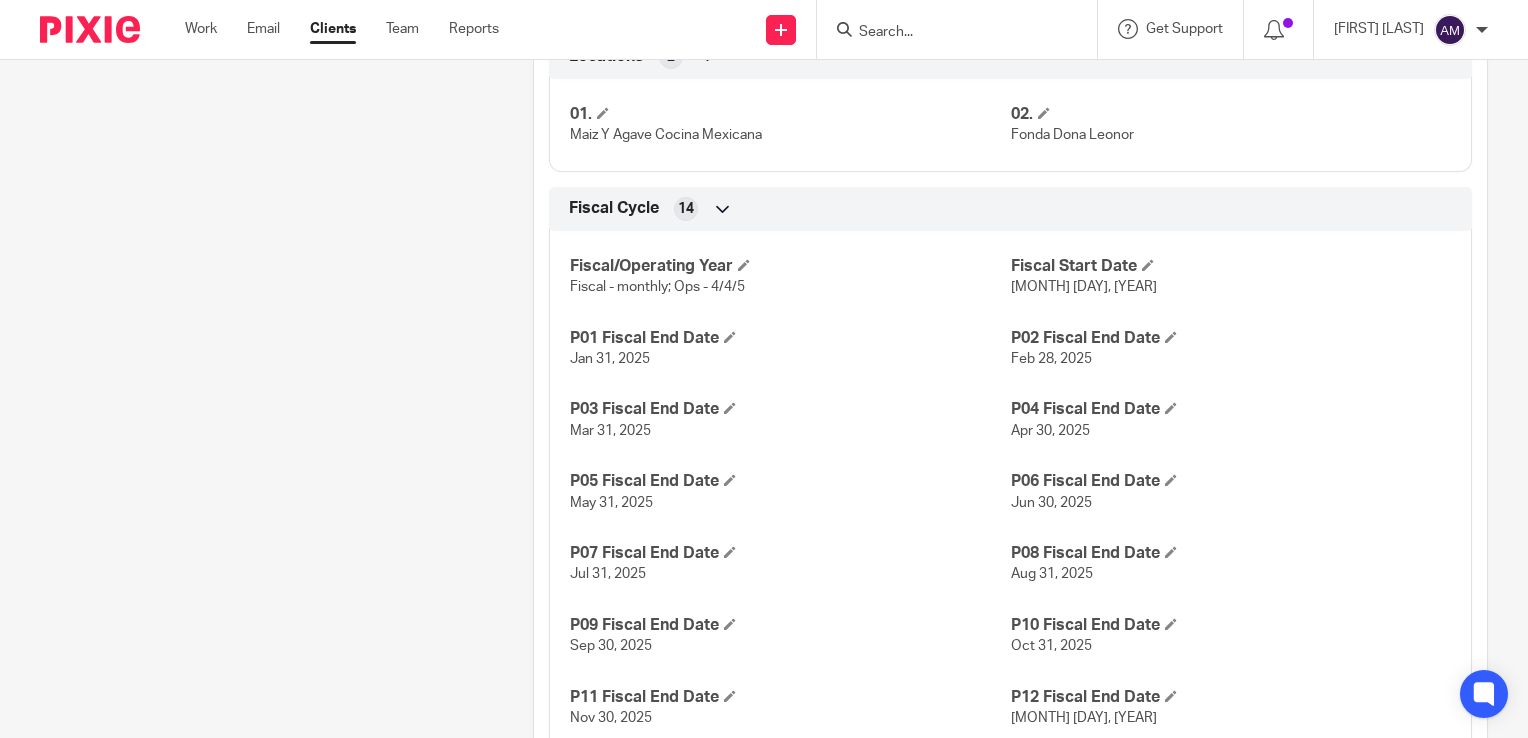 scroll, scrollTop: 1328, scrollLeft: 0, axis: vertical 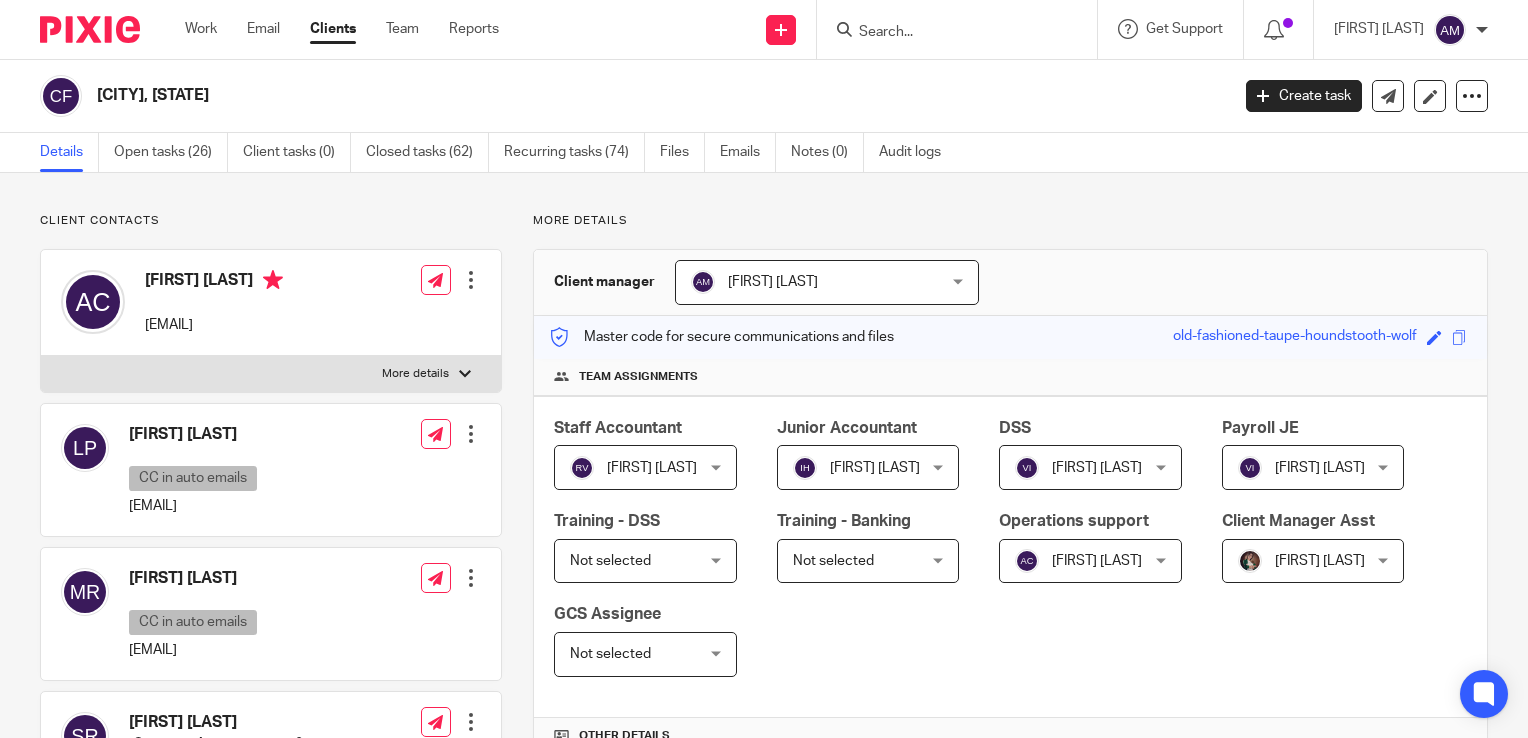 click at bounding box center [947, 33] 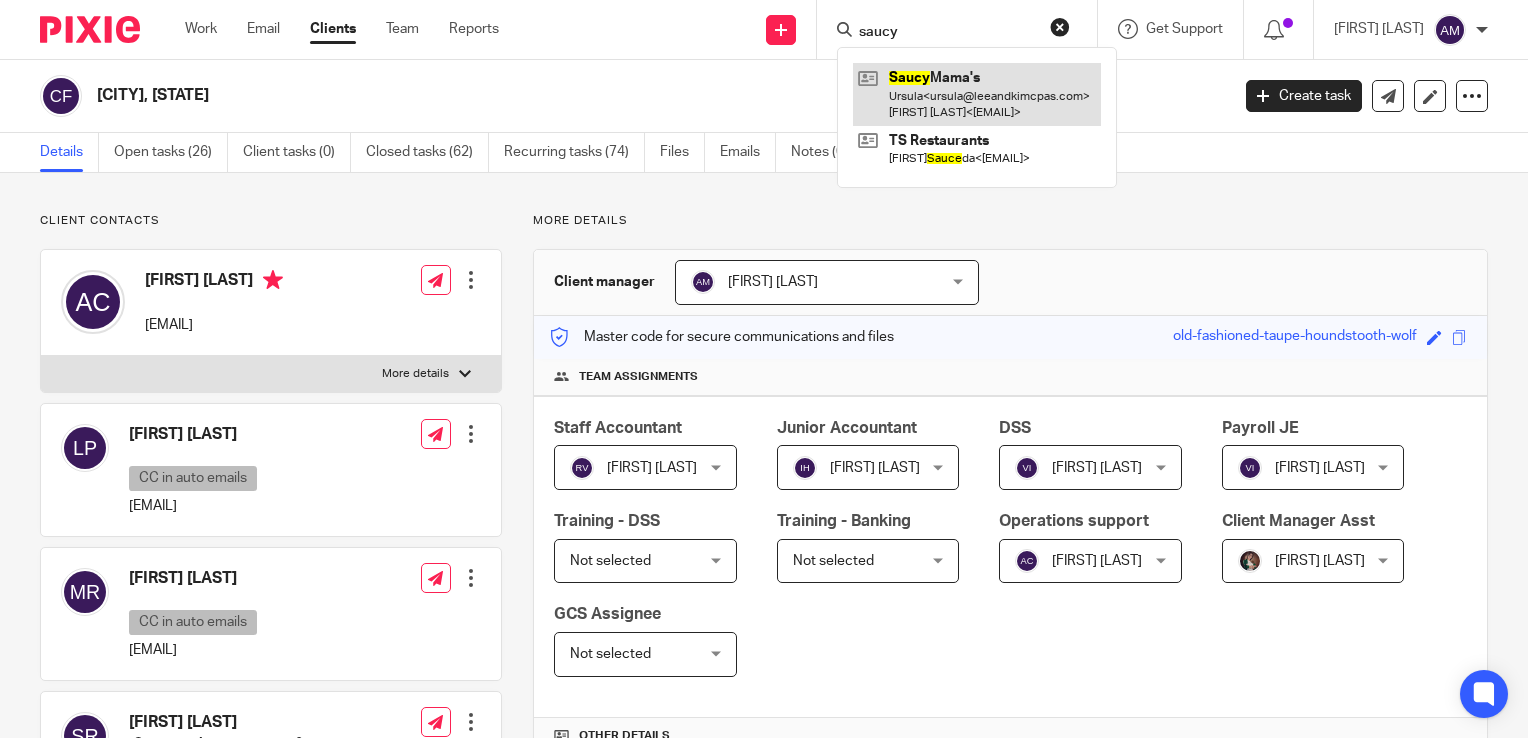 type on "saucy" 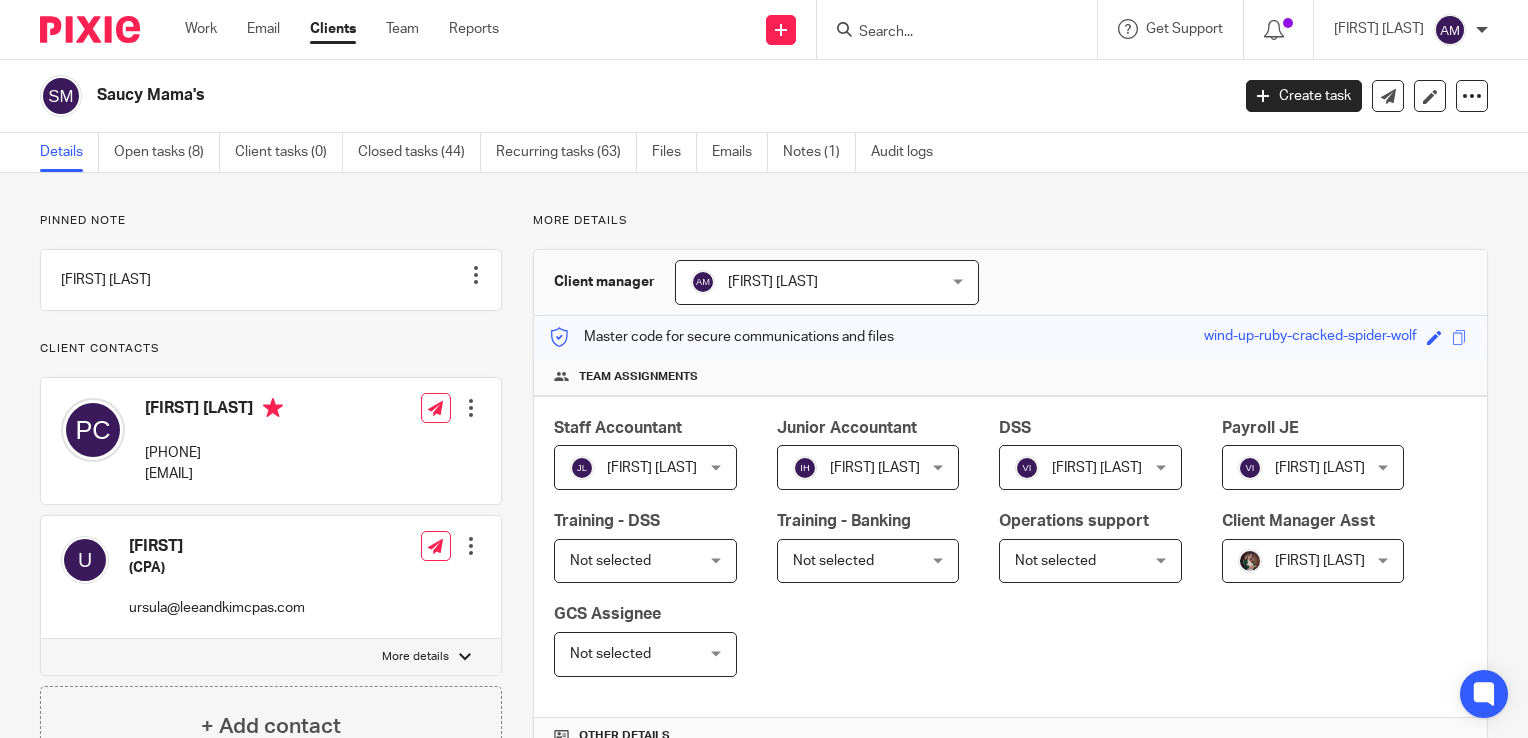 scroll, scrollTop: 0, scrollLeft: 0, axis: both 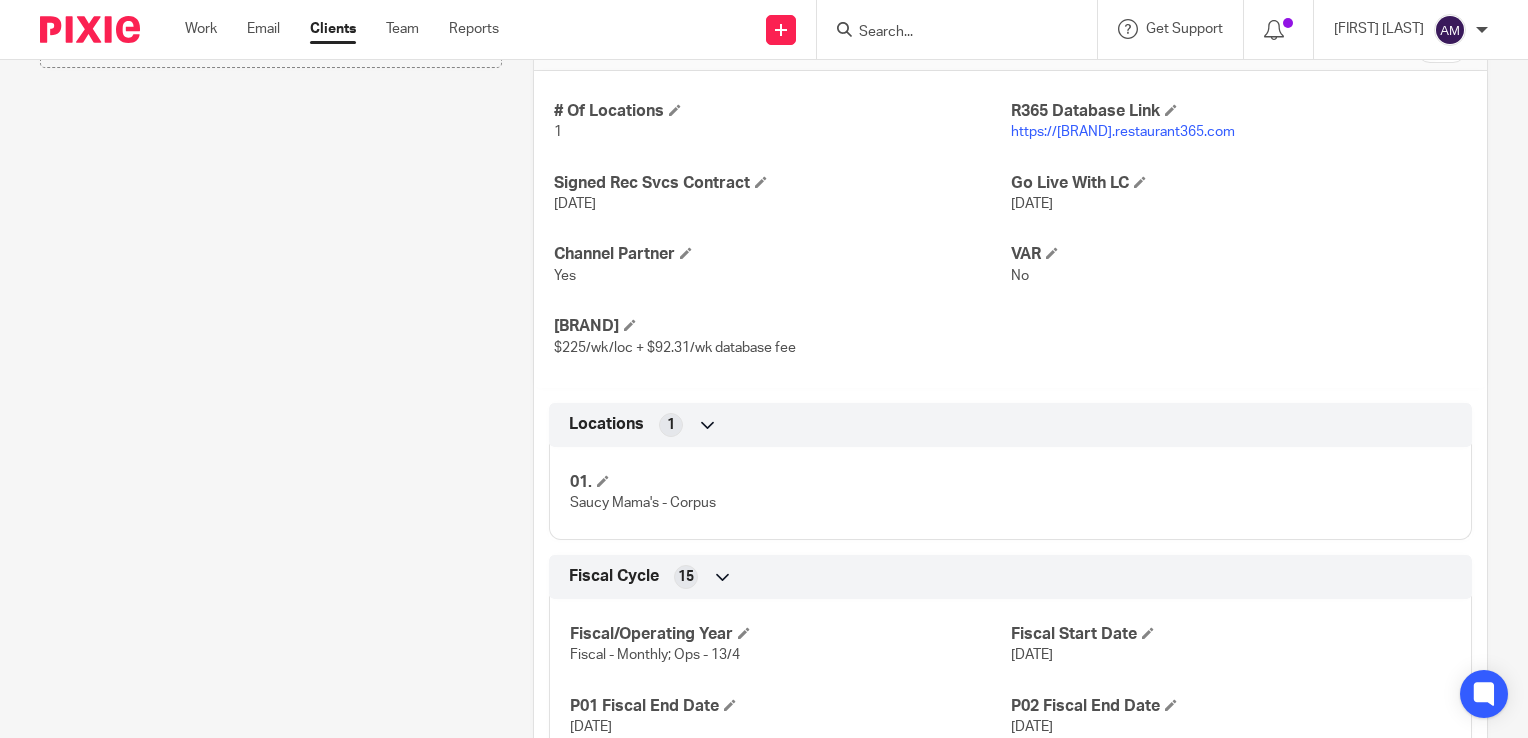 click on "https://saucymama.restaurant365.com" at bounding box center [1123, 132] 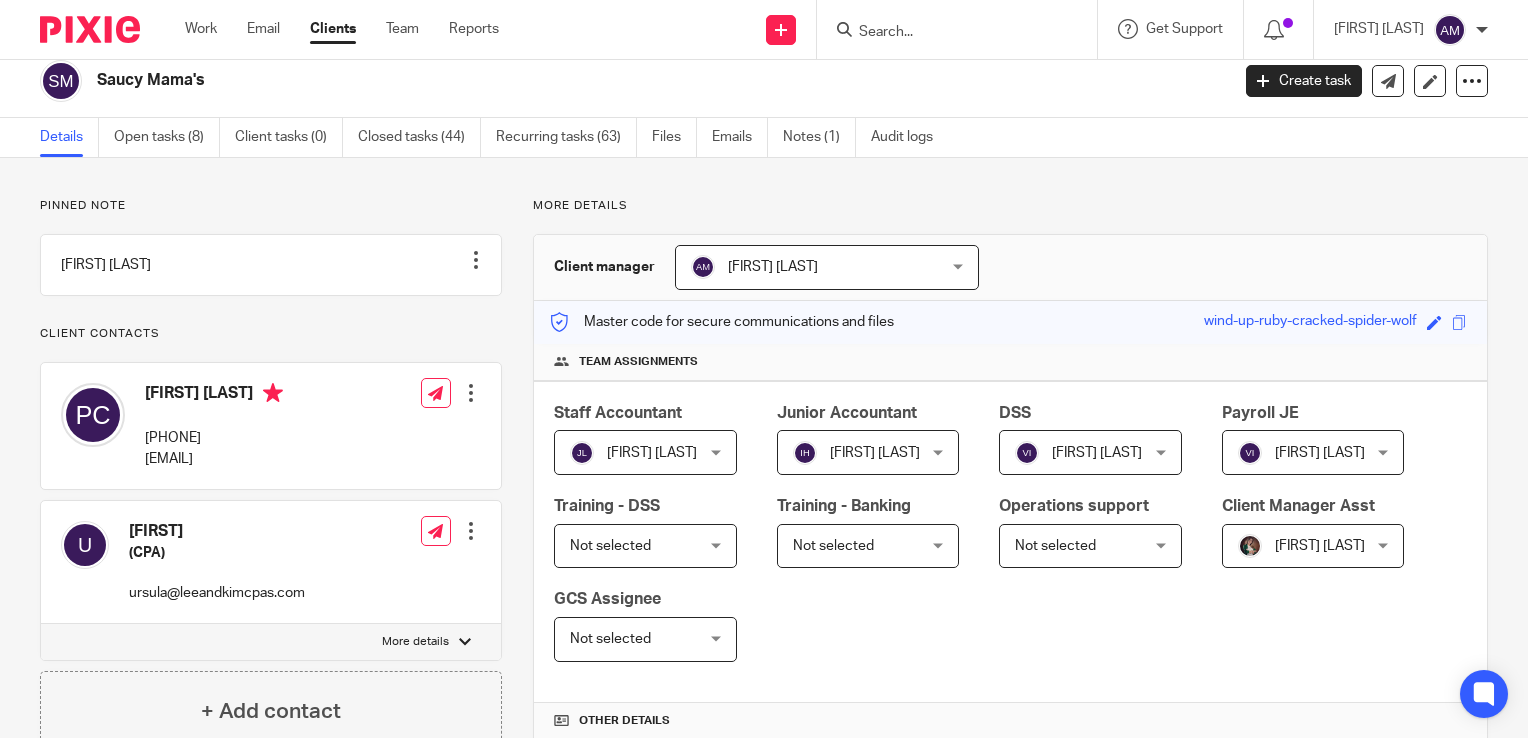 scroll, scrollTop: 0, scrollLeft: 0, axis: both 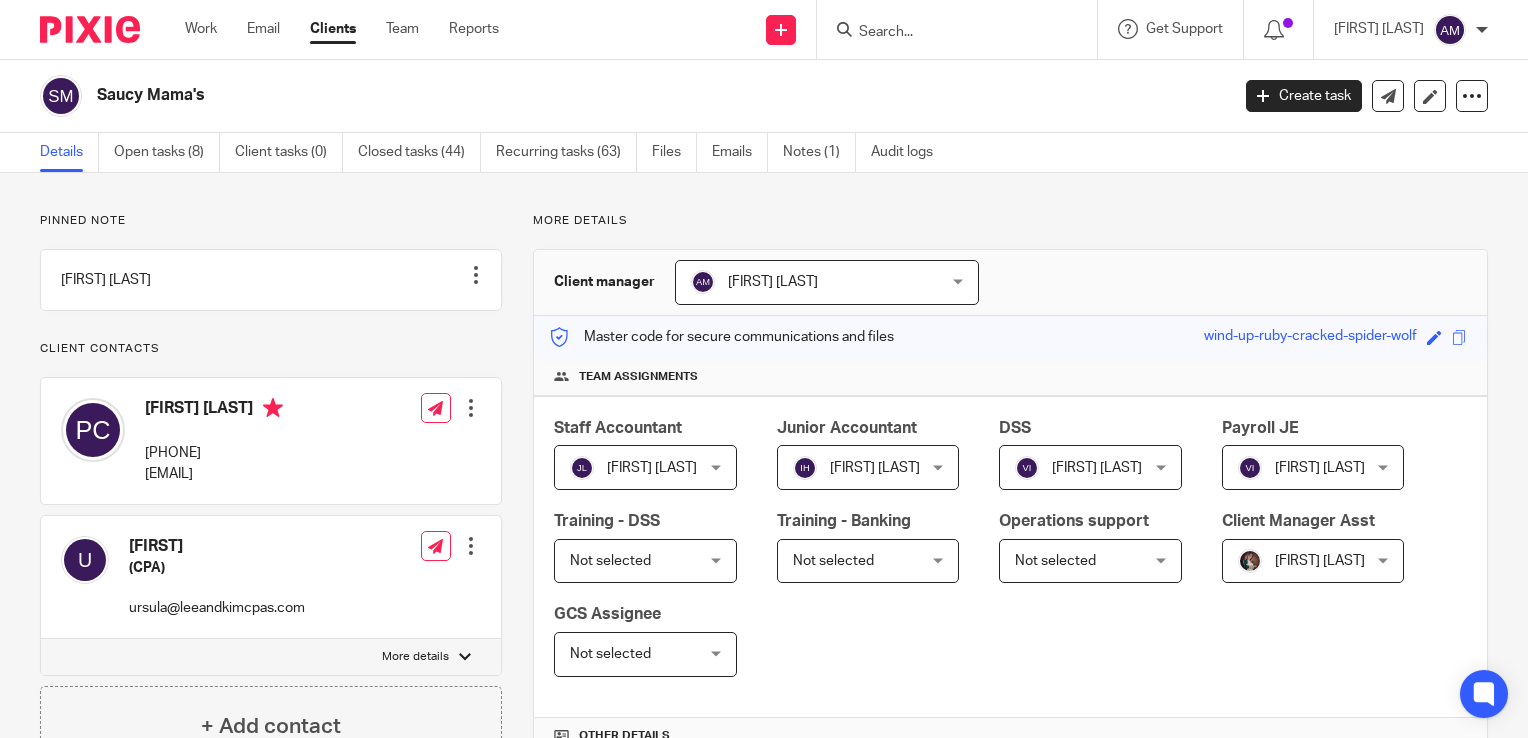 click at bounding box center [947, 33] 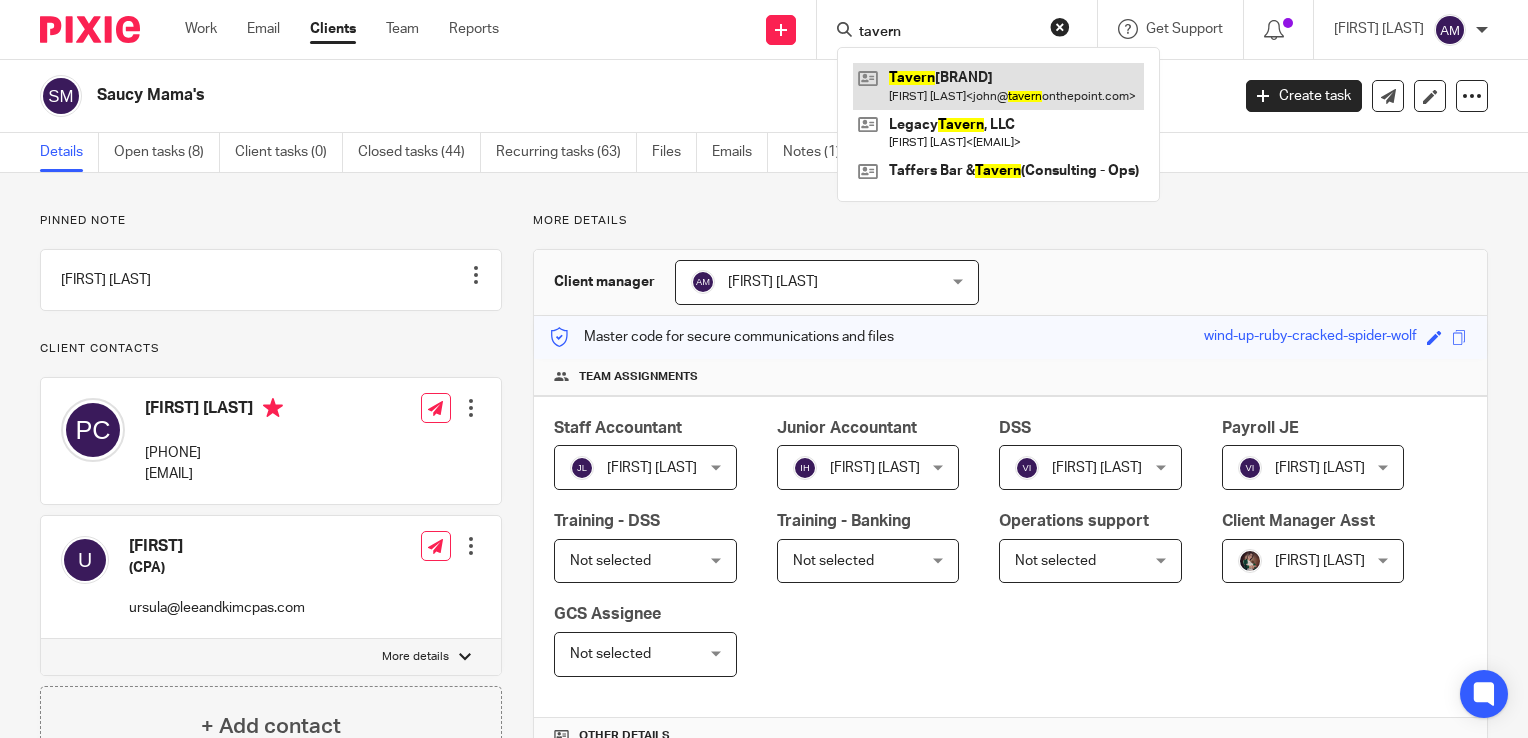 type on "tavern" 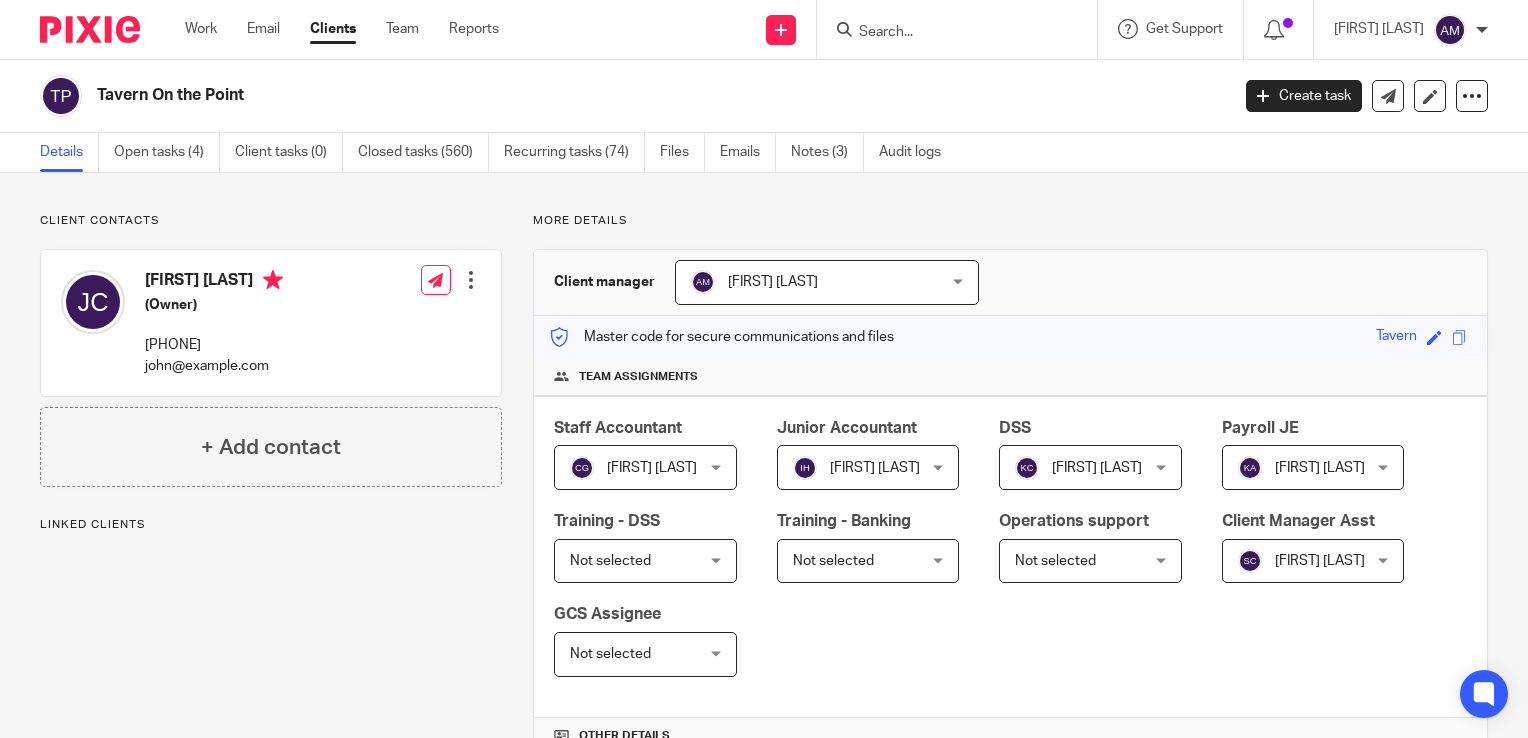 scroll, scrollTop: 0, scrollLeft: 0, axis: both 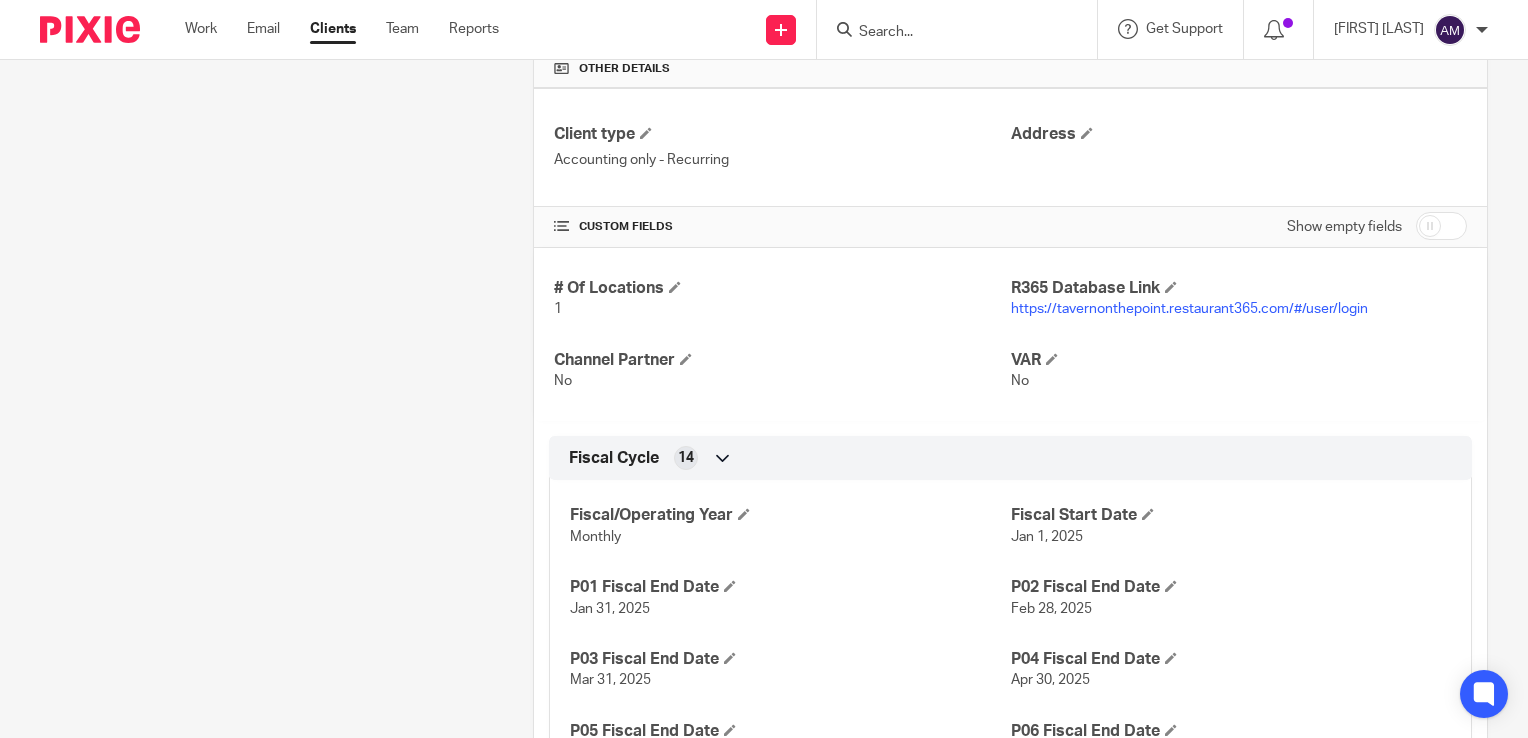 click on "https://tavernonthepoint.restaurant365.com/#/user/login" at bounding box center (1239, 309) 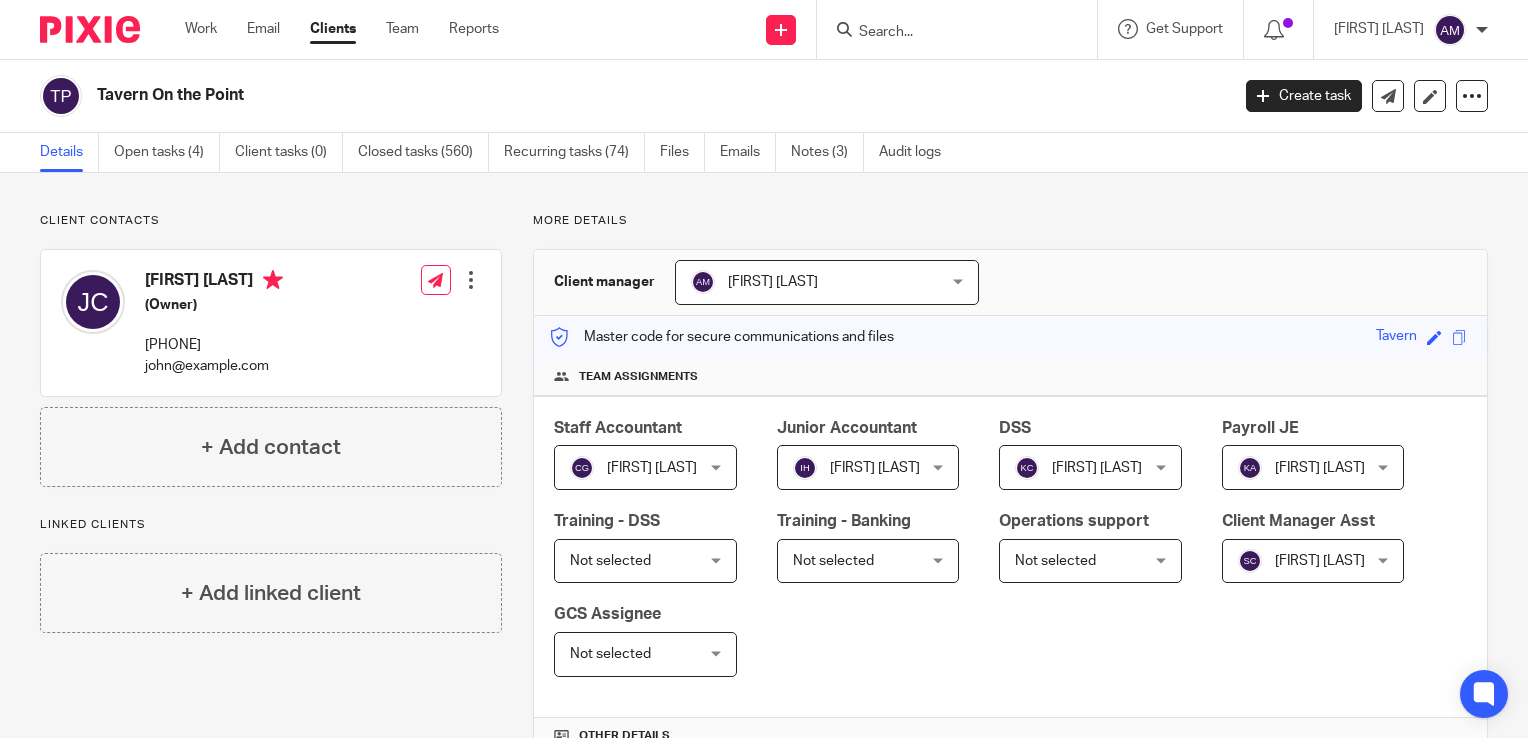 drag, startPoint x: 292, startPoint y: 105, endPoint x: 98, endPoint y: 85, distance: 195.0282 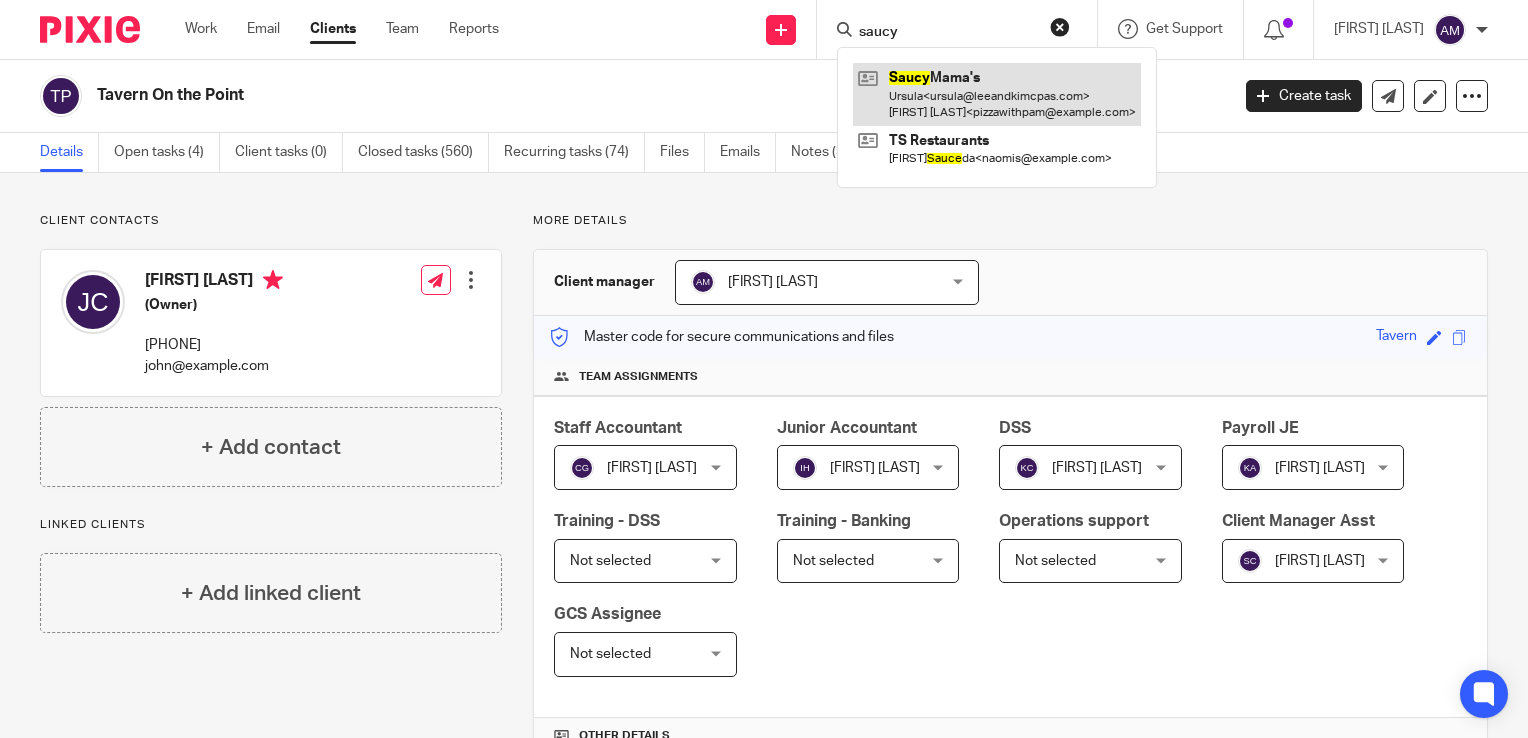 type on "saucy" 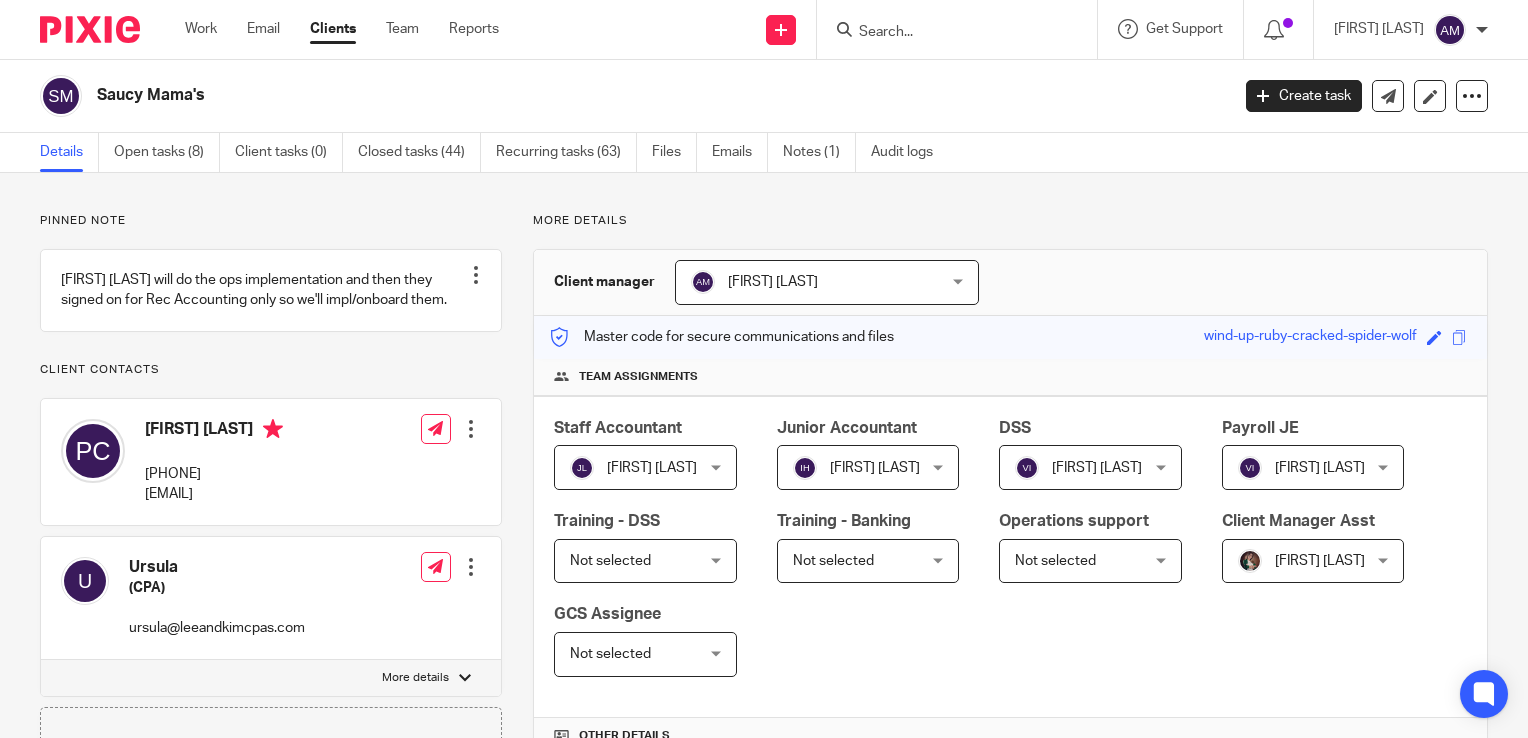 scroll, scrollTop: 0, scrollLeft: 0, axis: both 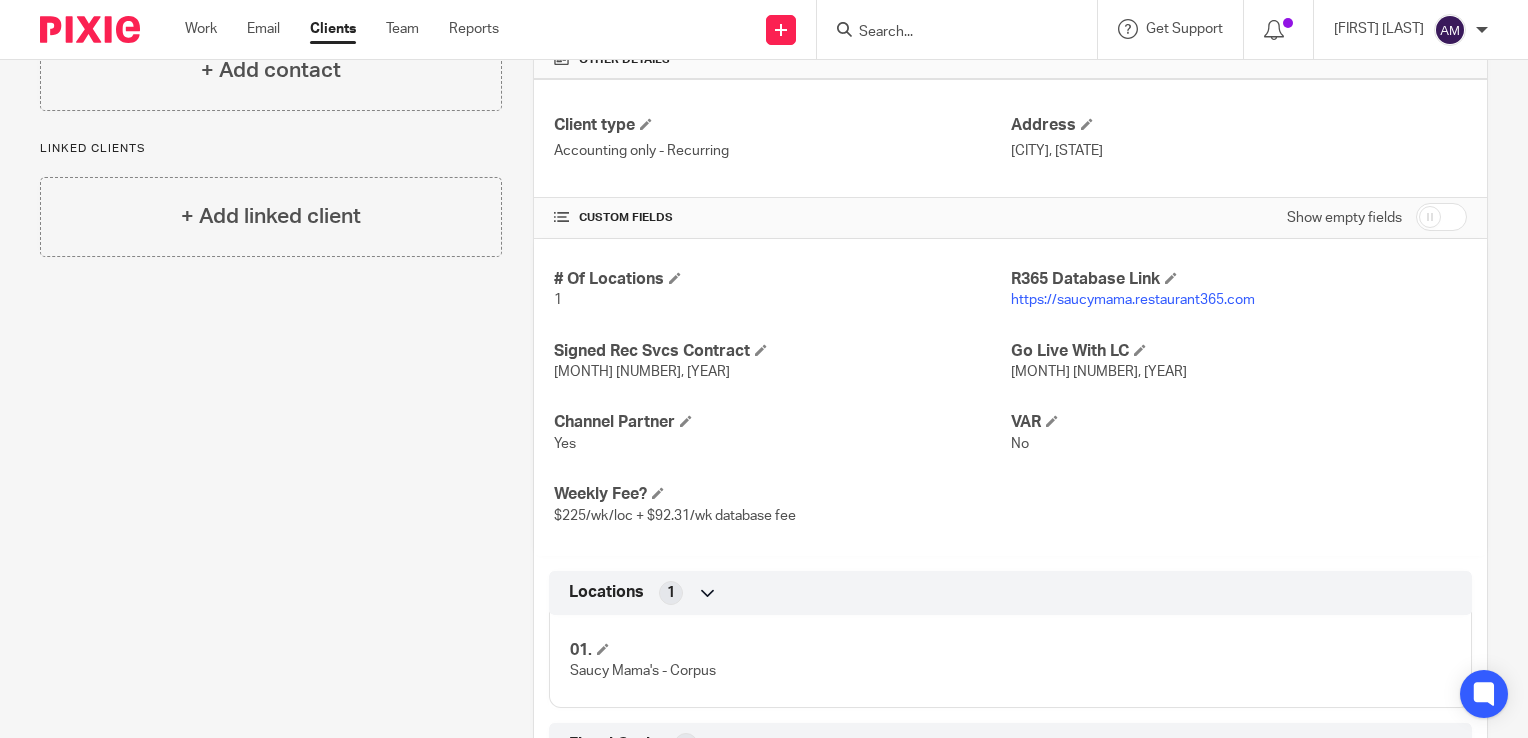 click on "https://saucymama.restaurant365.com" at bounding box center (1133, 300) 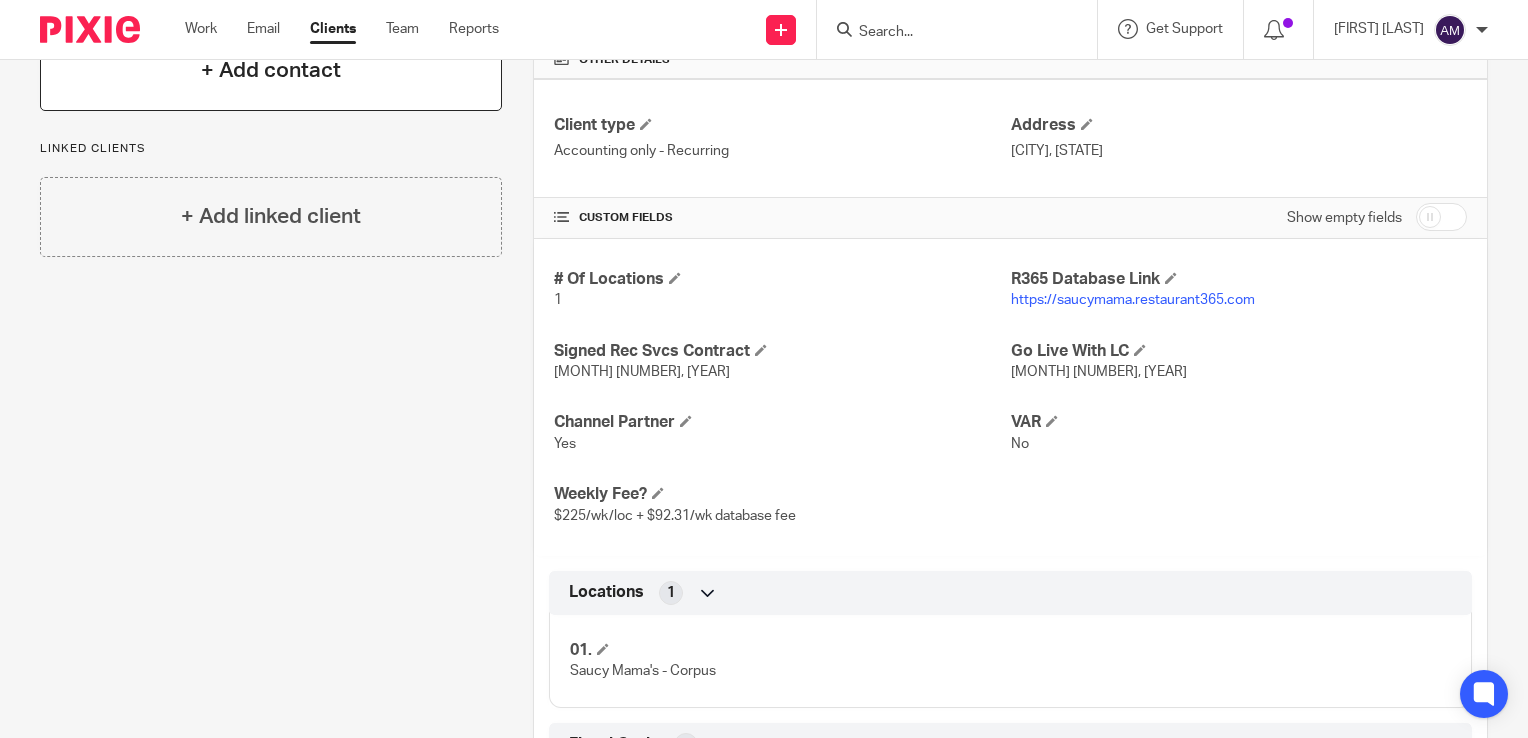 click on "+ Add contact" at bounding box center (271, 71) 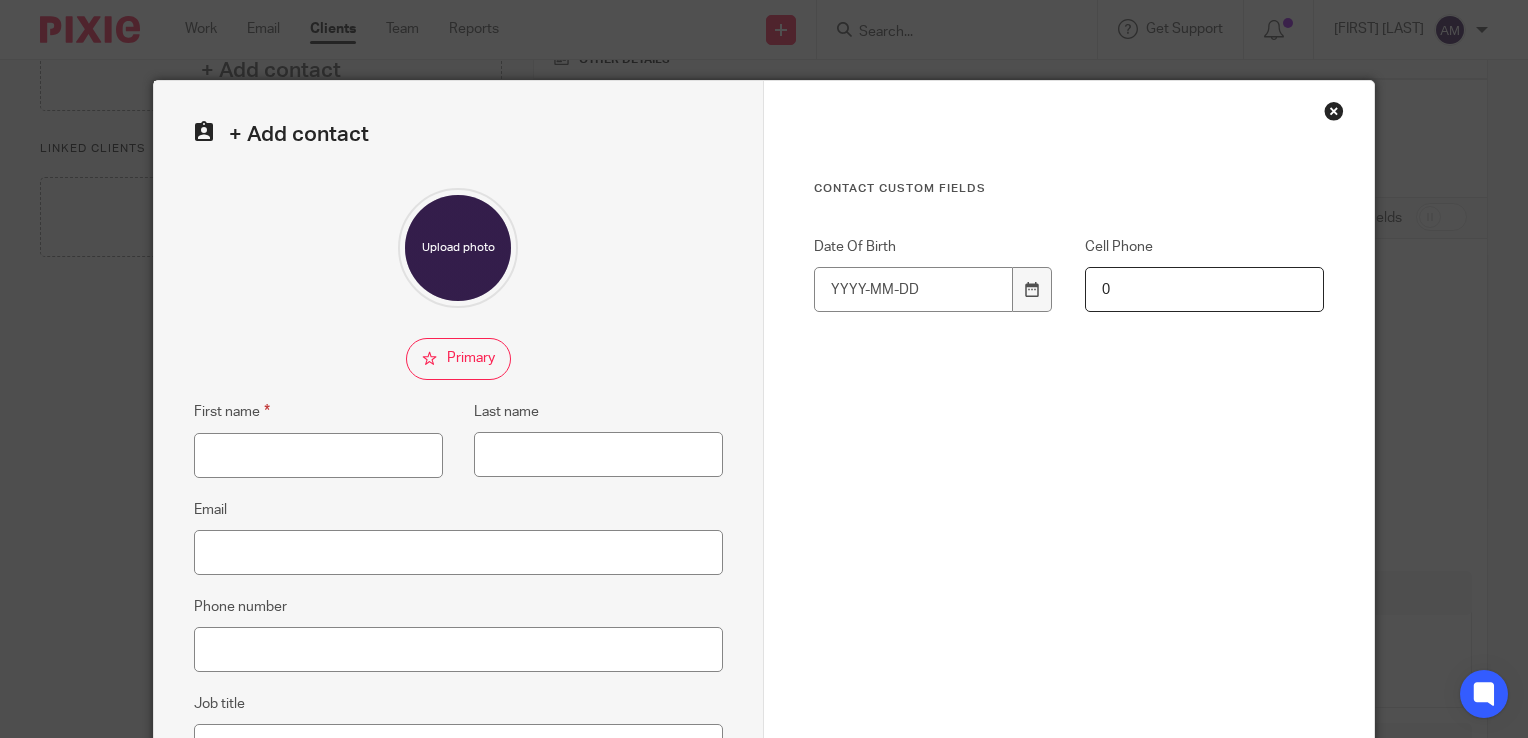 click at bounding box center [1334, 111] 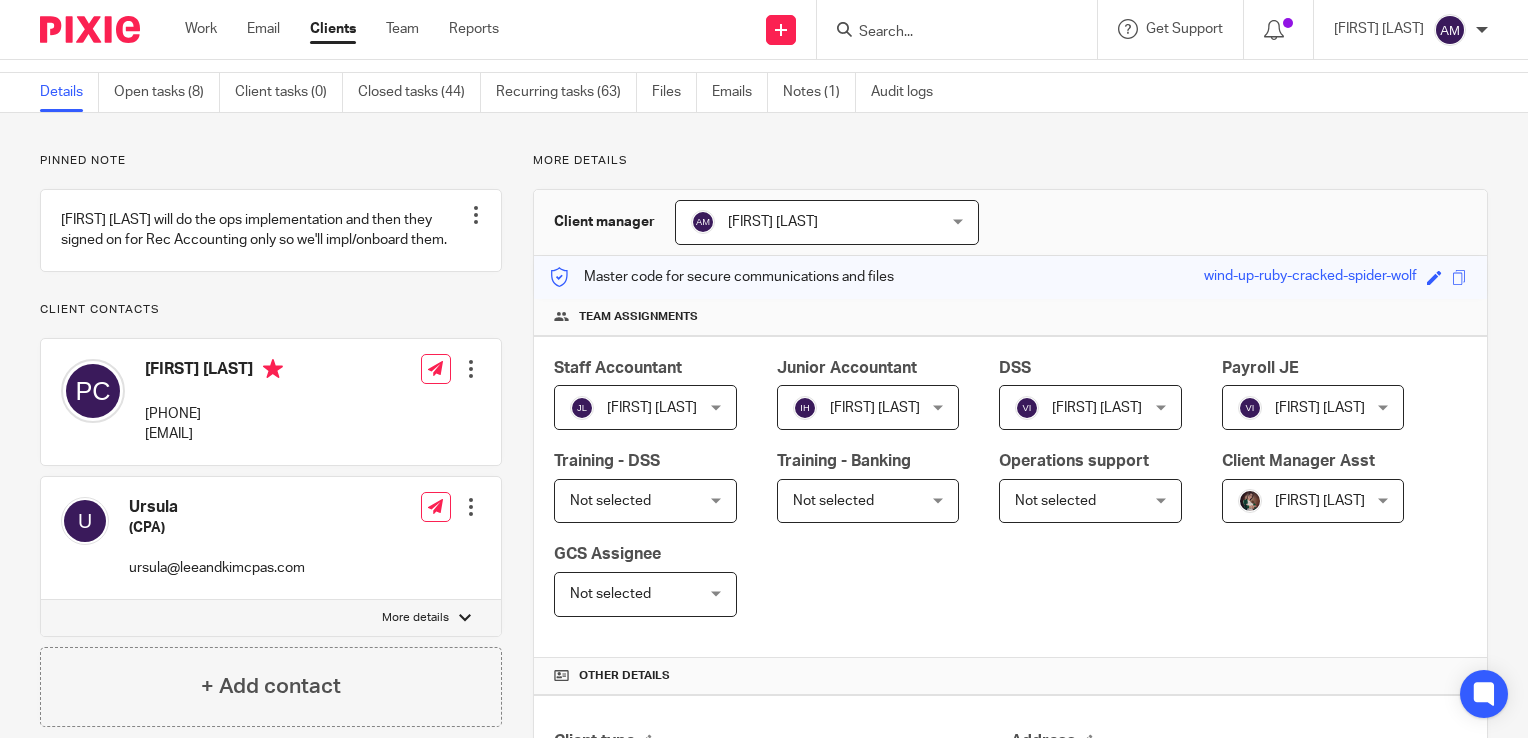 scroll, scrollTop: 0, scrollLeft: 0, axis: both 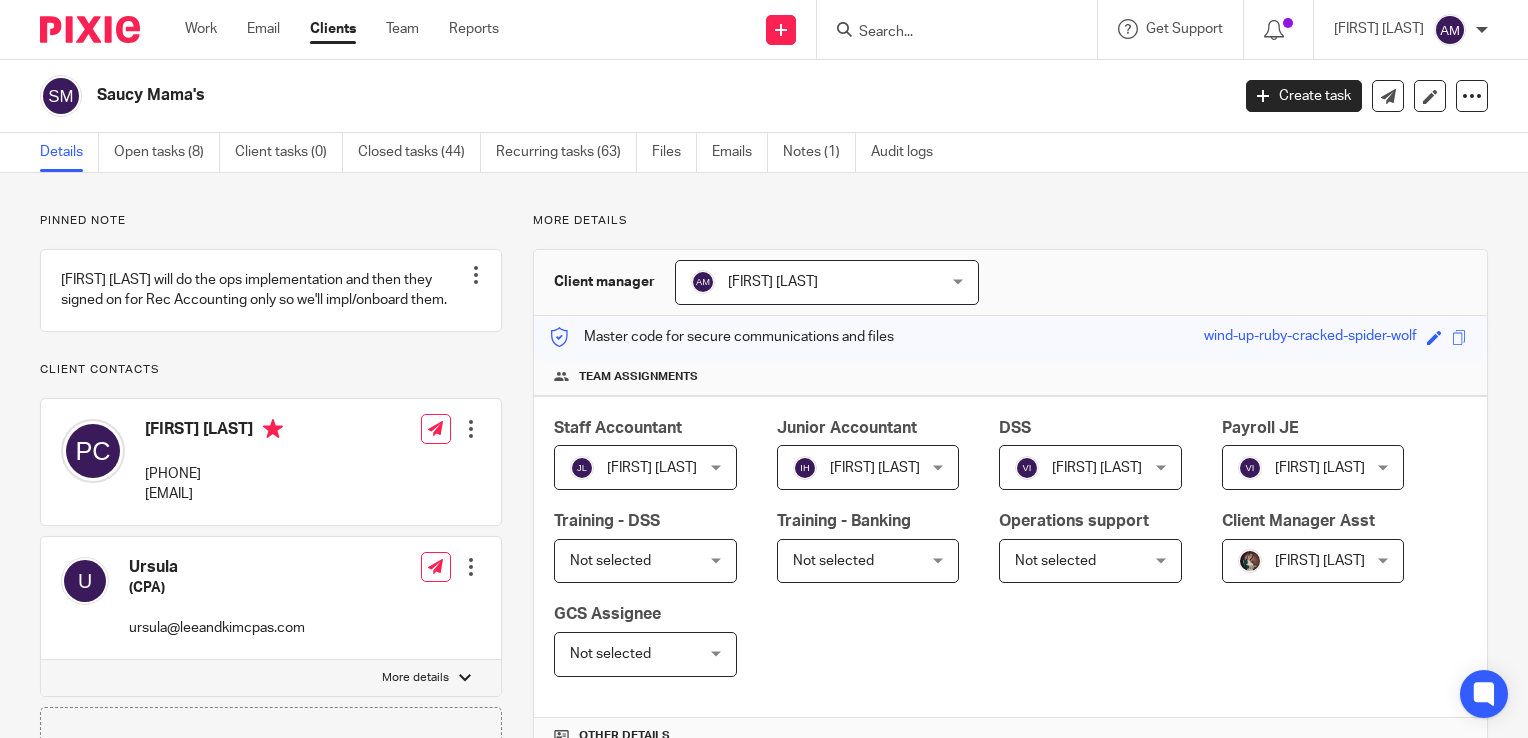 click at bounding box center (947, 33) 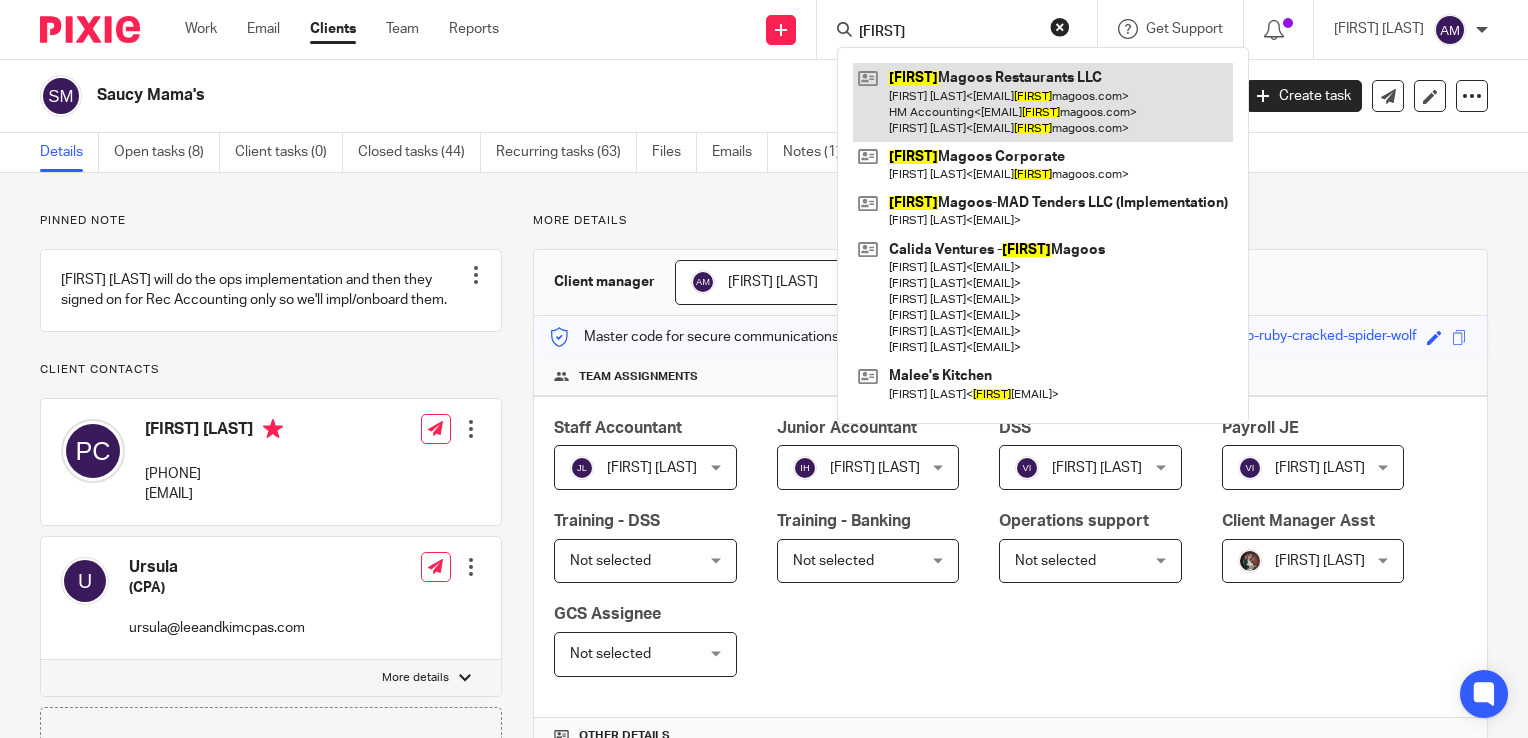 type on "huey" 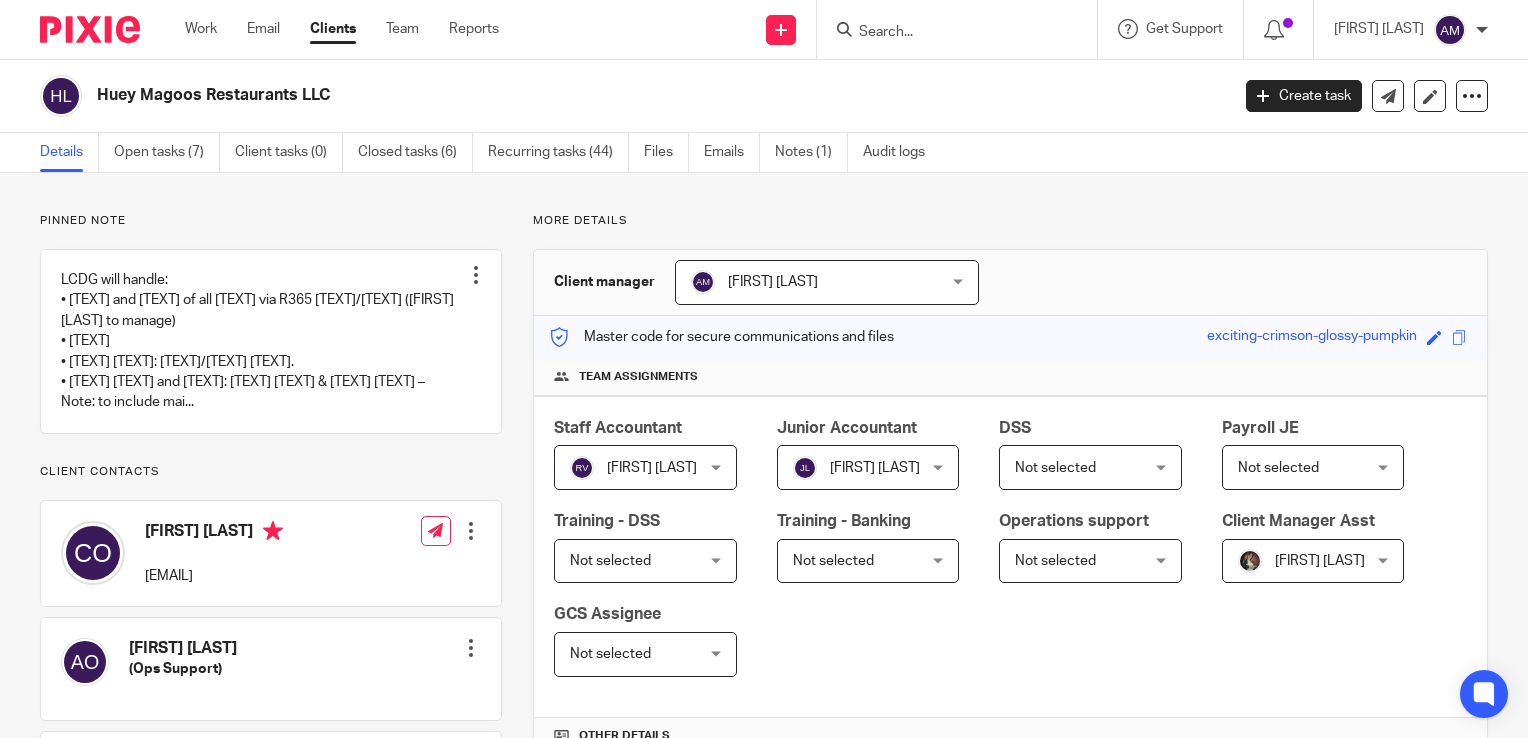 scroll, scrollTop: 0, scrollLeft: 0, axis: both 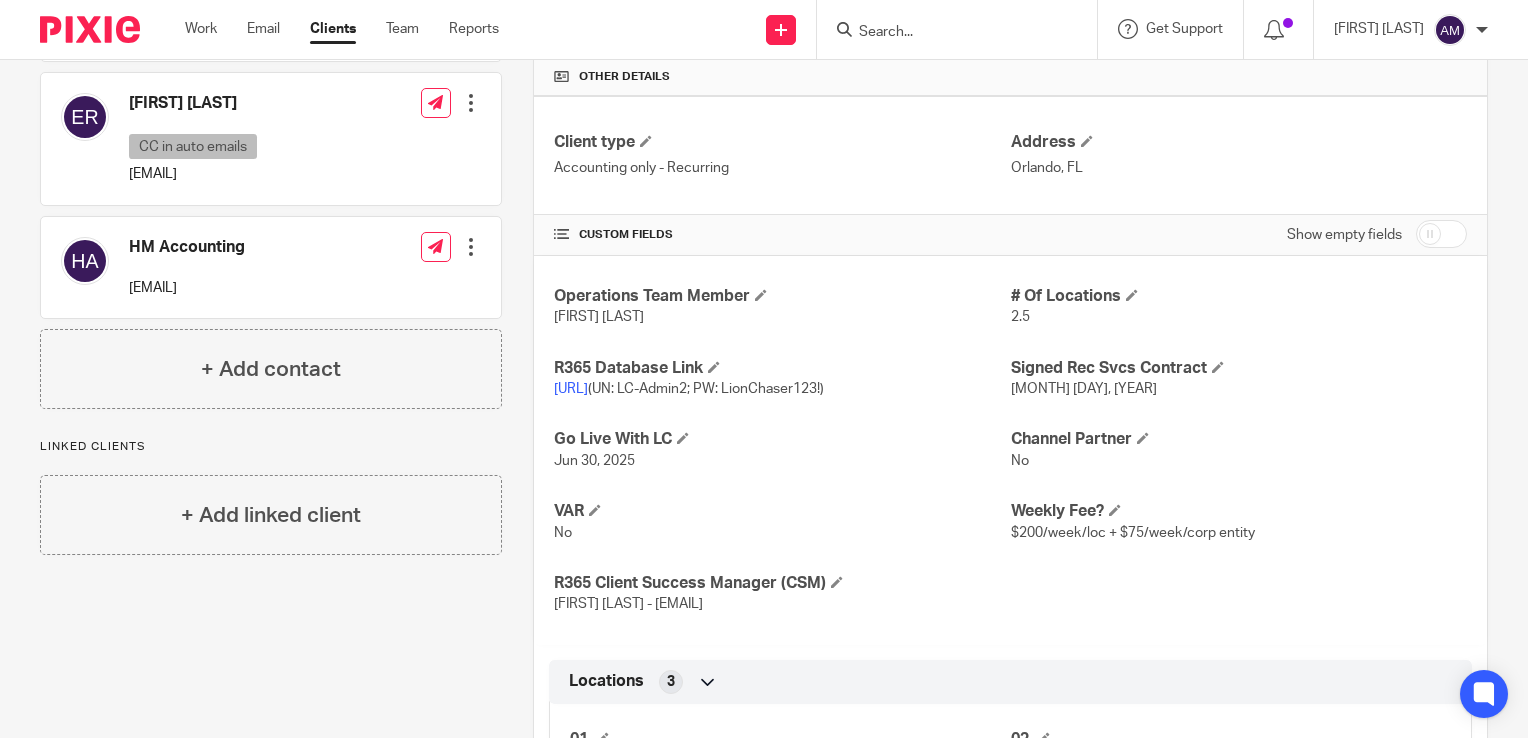 click on "[URL]" at bounding box center [571, 389] 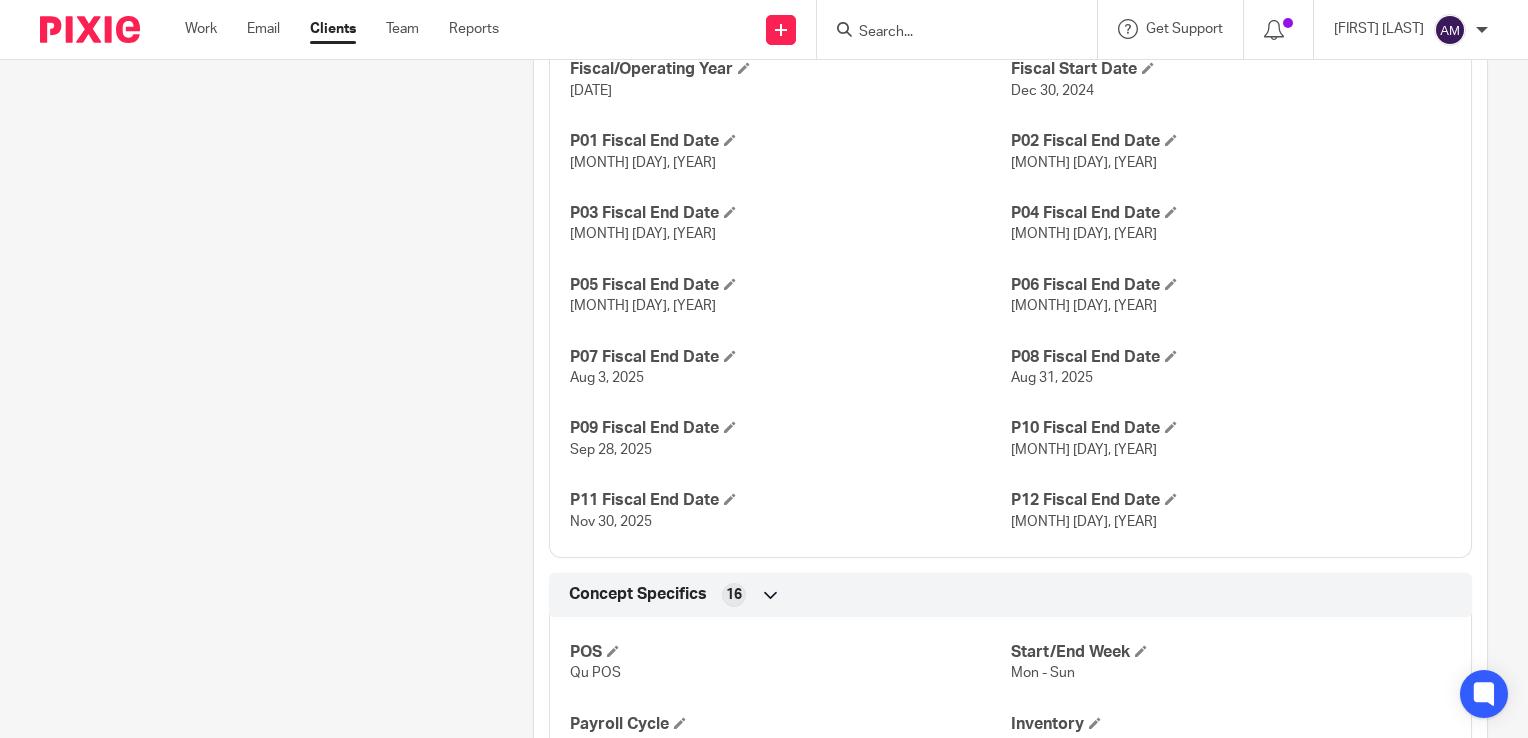 scroll, scrollTop: 1552, scrollLeft: 0, axis: vertical 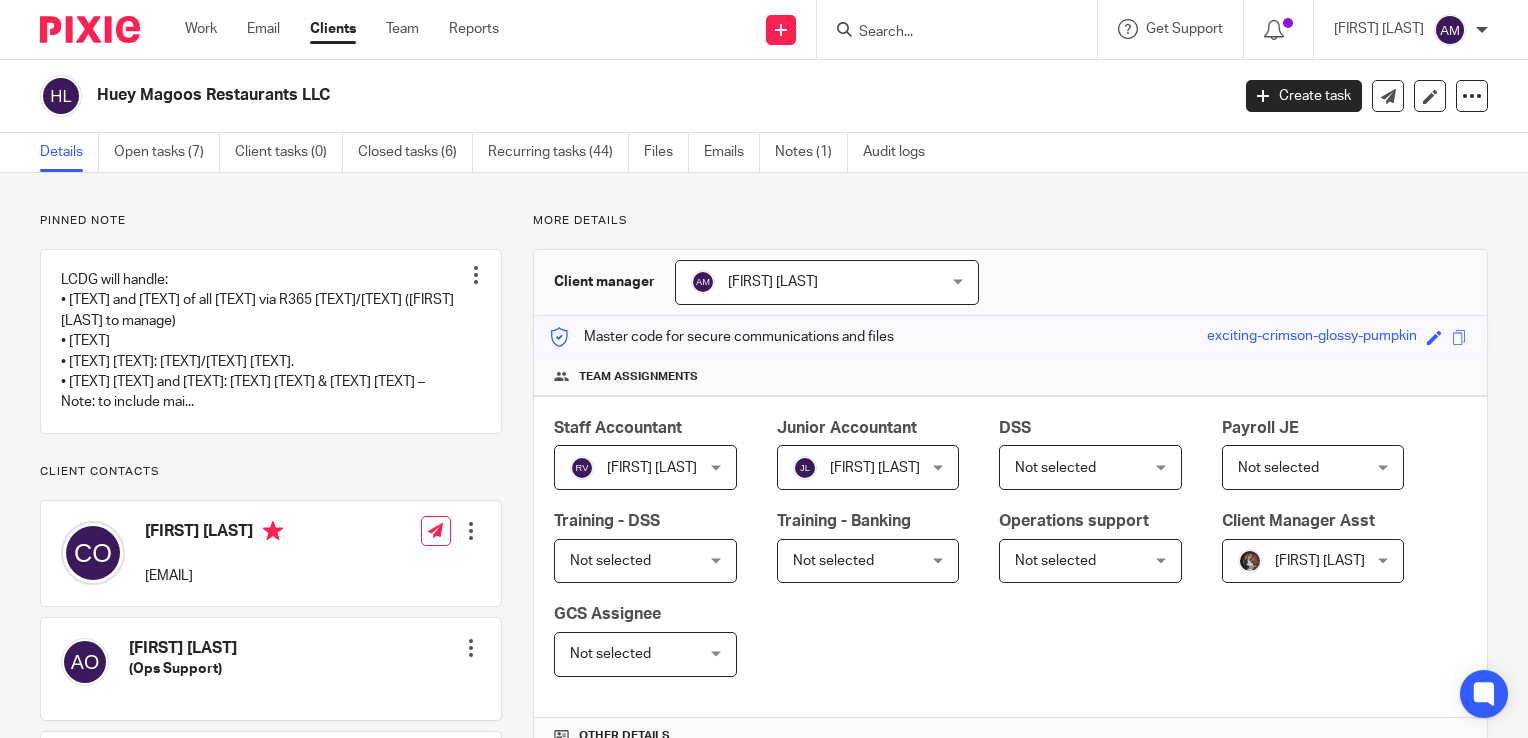 click at bounding box center (947, 33) 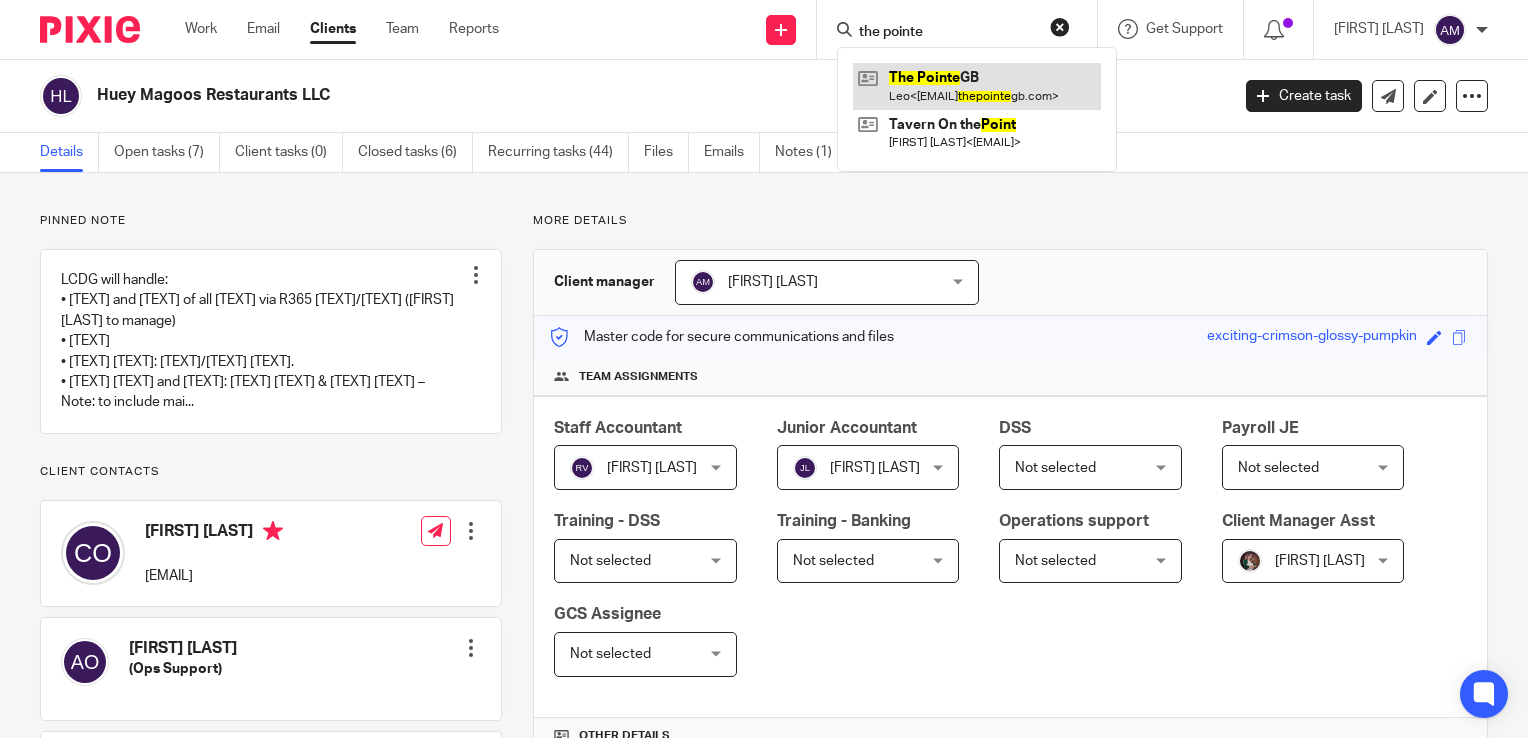 type on "the pointe" 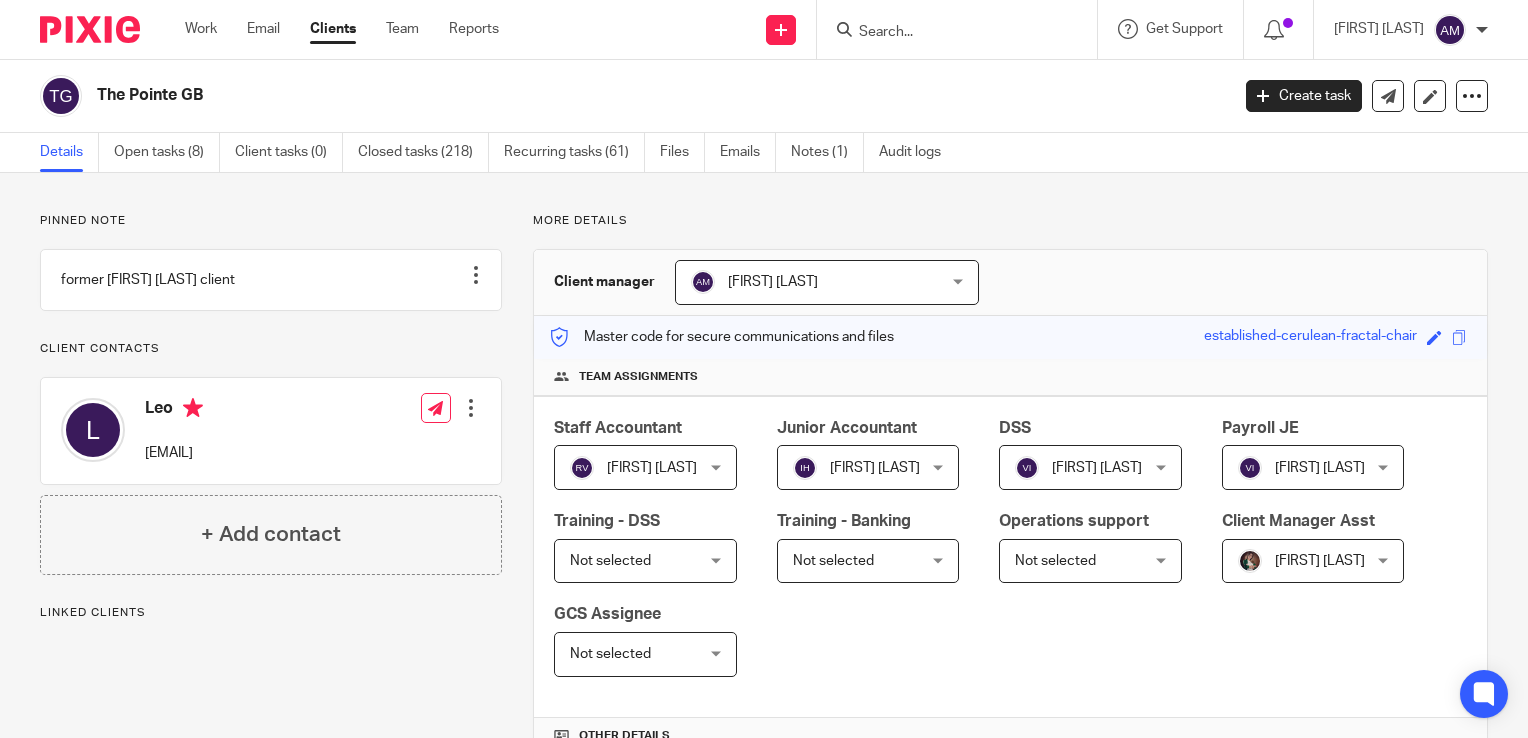 scroll, scrollTop: 0, scrollLeft: 0, axis: both 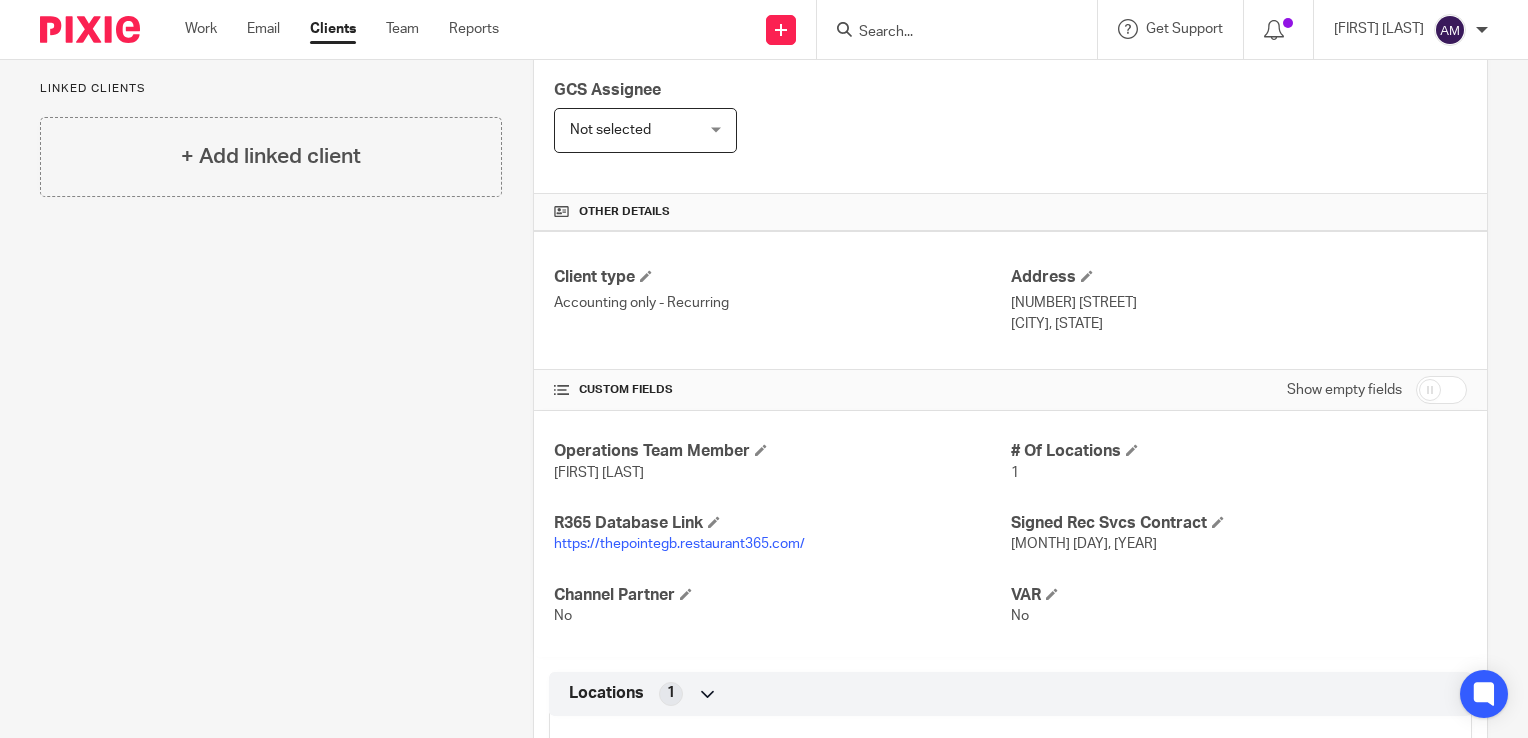click on "https://thepointegb.restaurant365.com/" at bounding box center [679, 544] 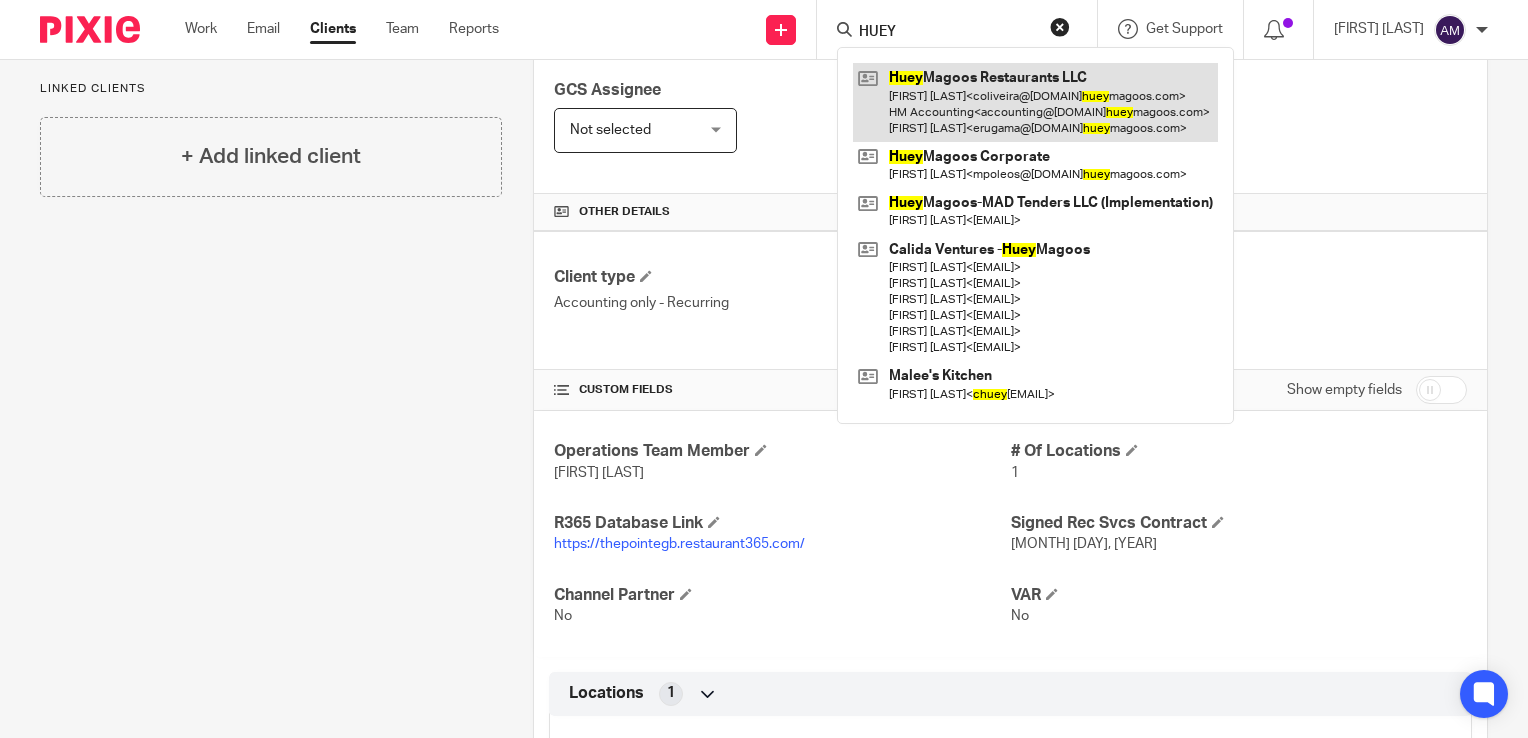 type on "HUEY" 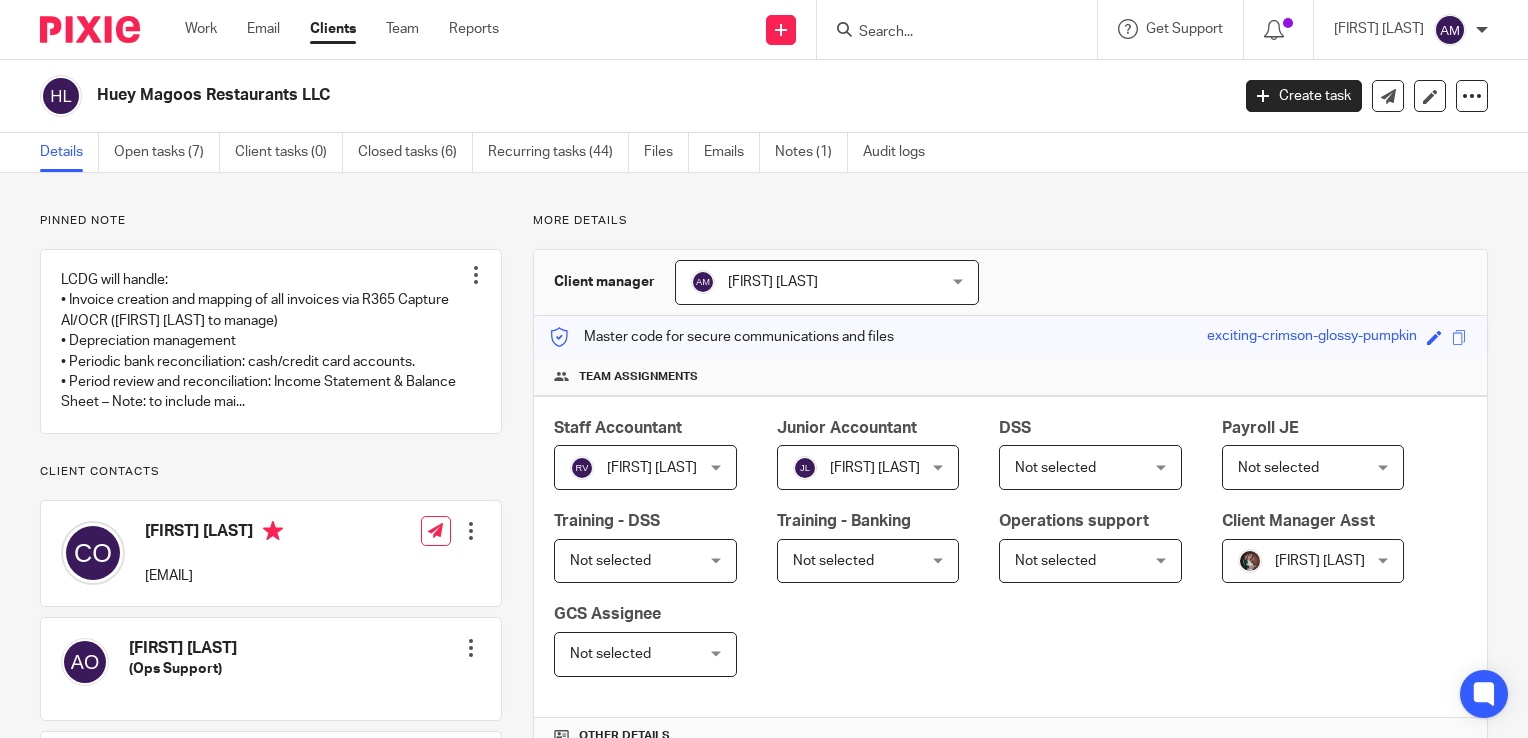 scroll, scrollTop: 0, scrollLeft: 0, axis: both 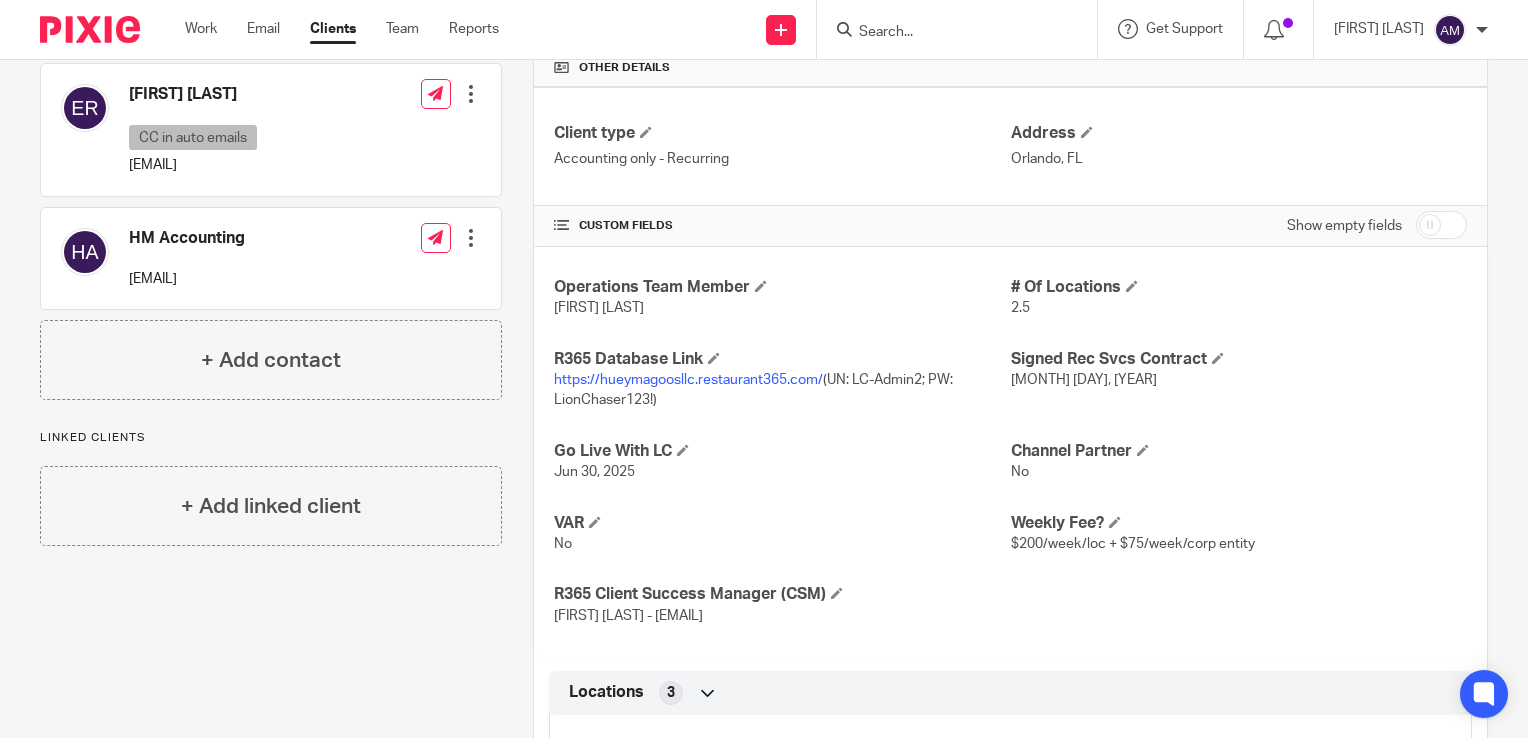 click on "https://hueymagoosllc.restaurant365.com/" at bounding box center [688, 380] 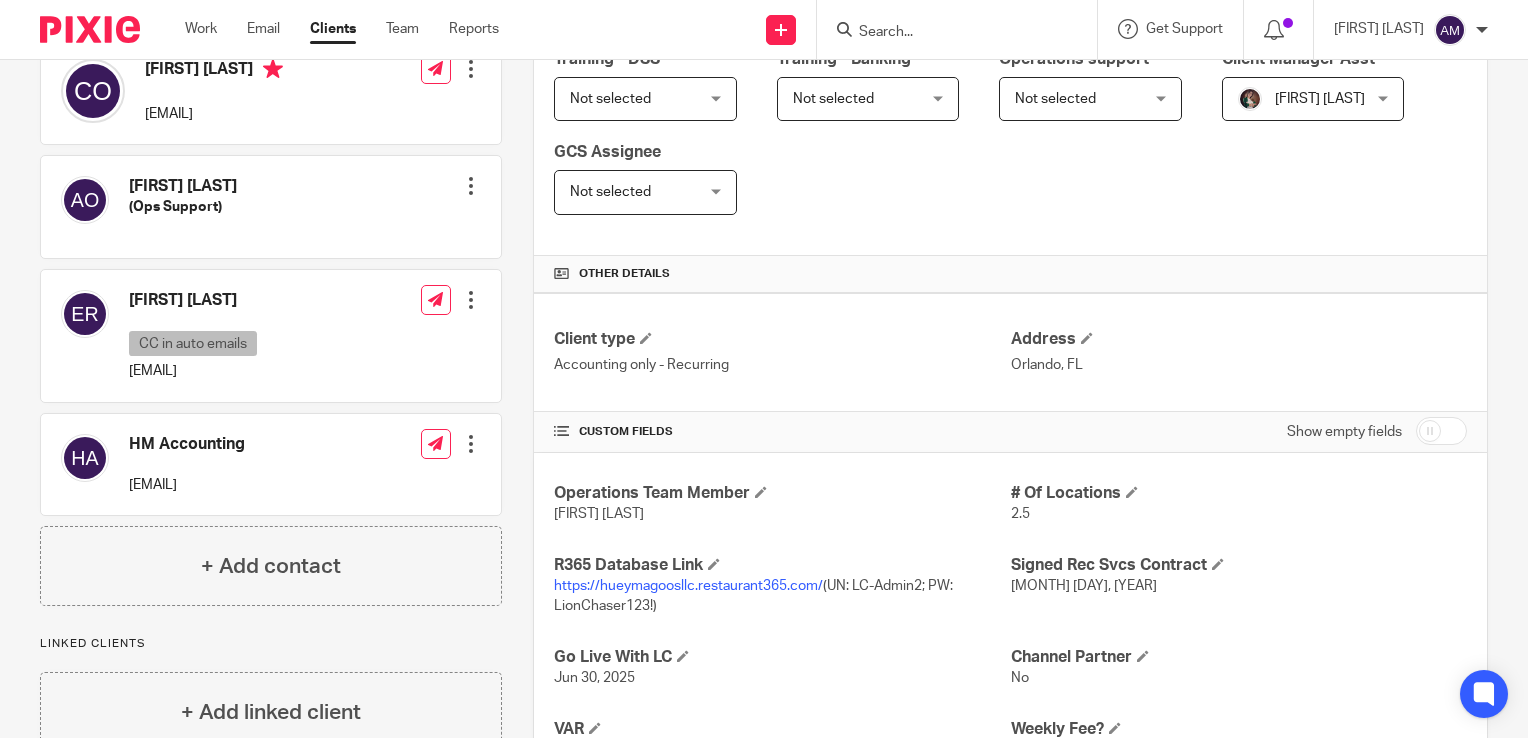 scroll, scrollTop: 606, scrollLeft: 0, axis: vertical 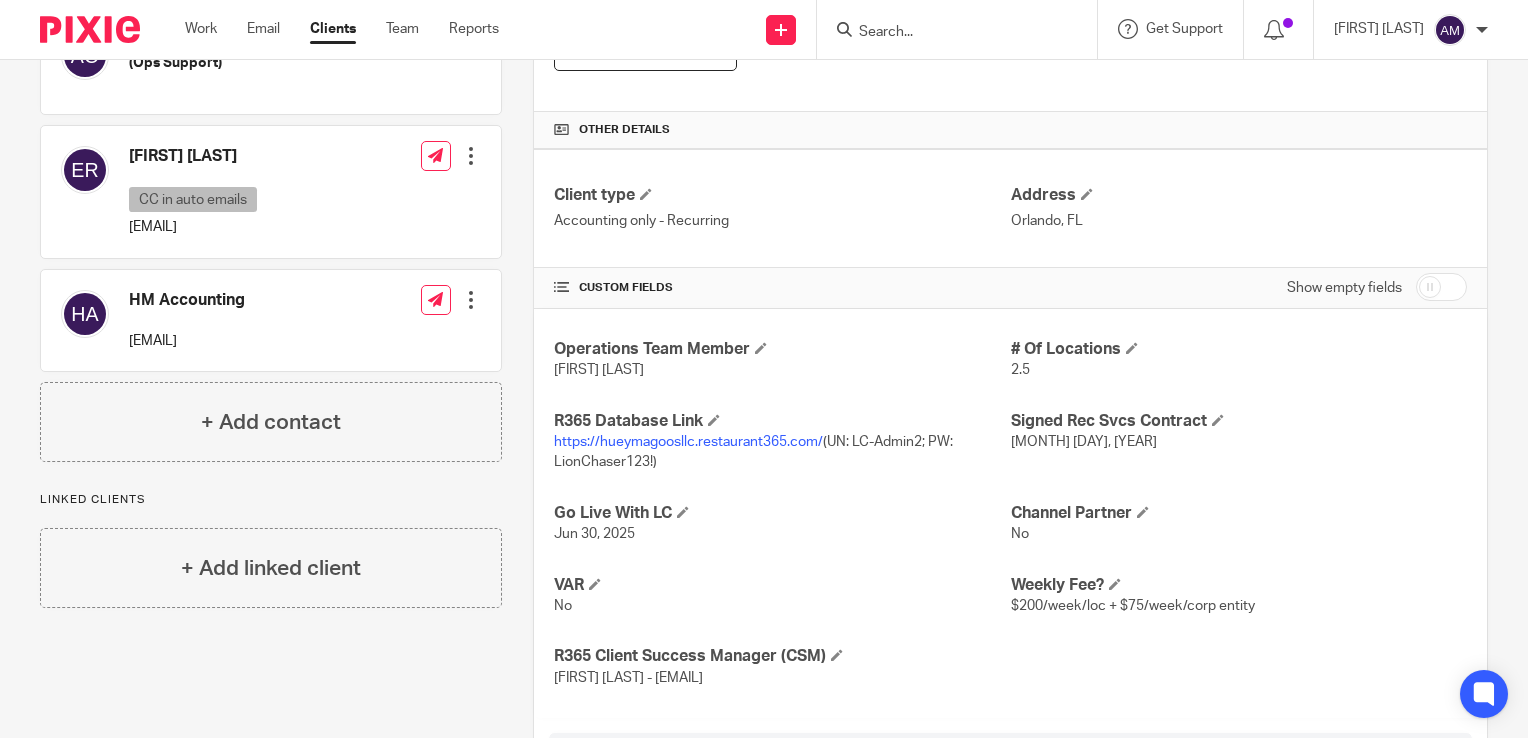 click on "https://hueymagoosllc.restaurant365.com/" at bounding box center (688, 442) 